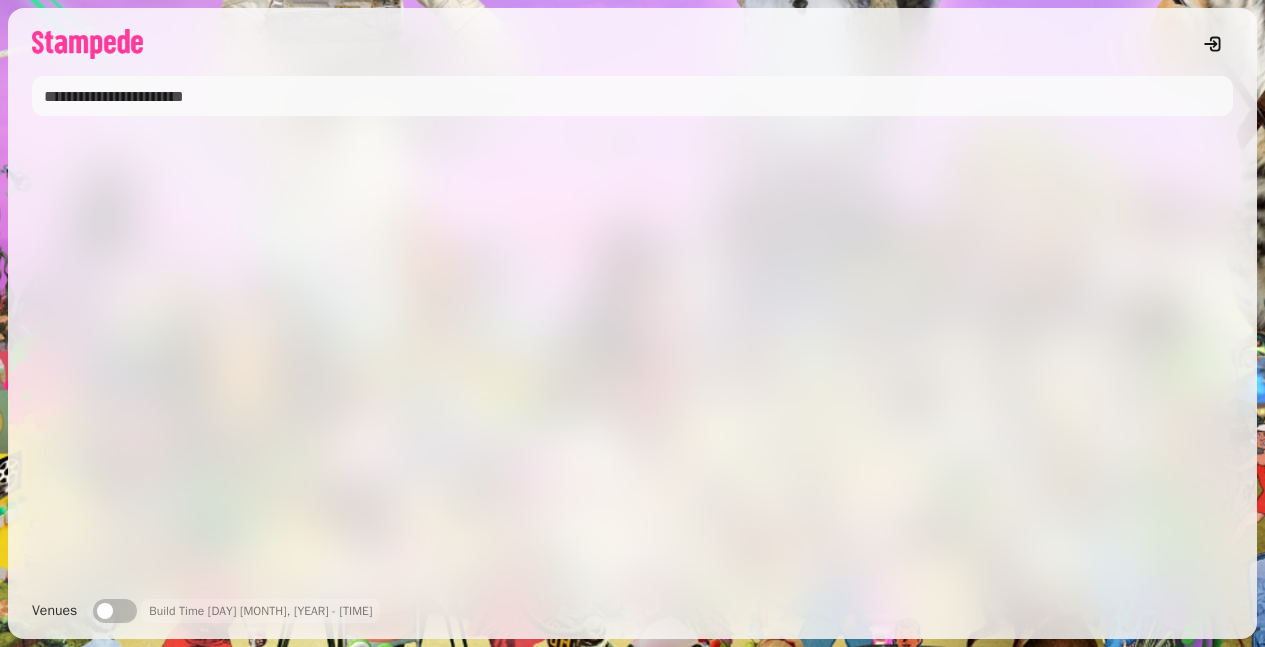 scroll, scrollTop: 0, scrollLeft: 0, axis: both 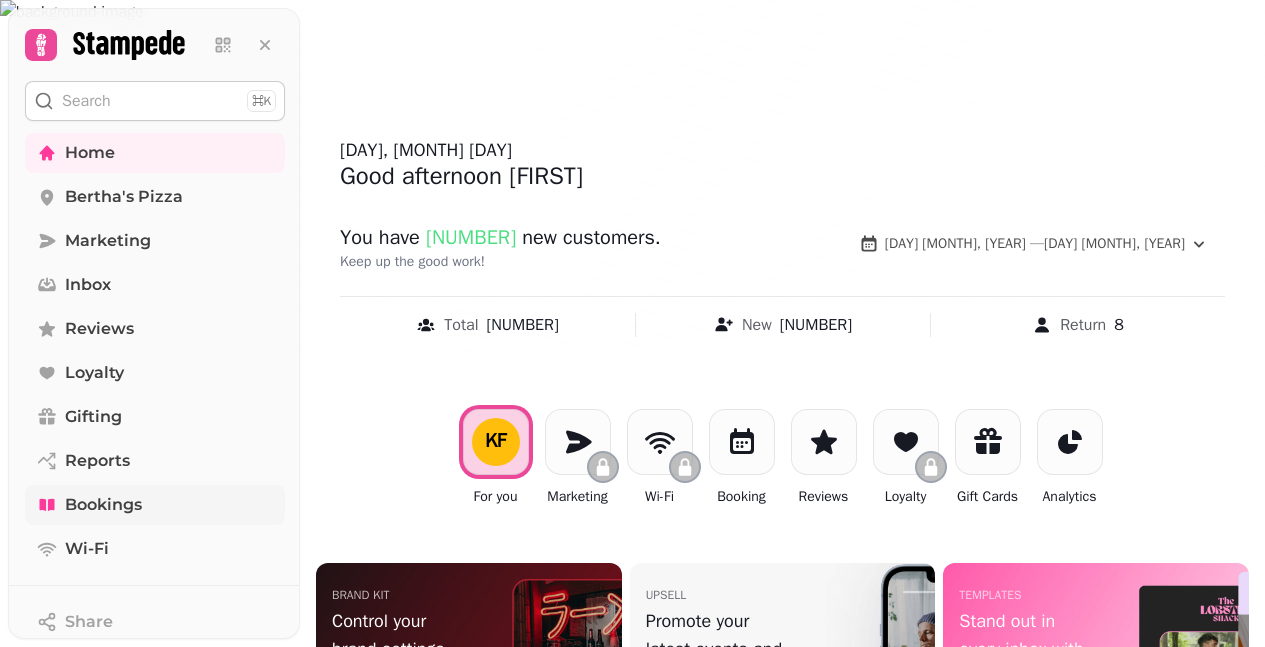 click on "Bookings" at bounding box center [103, 505] 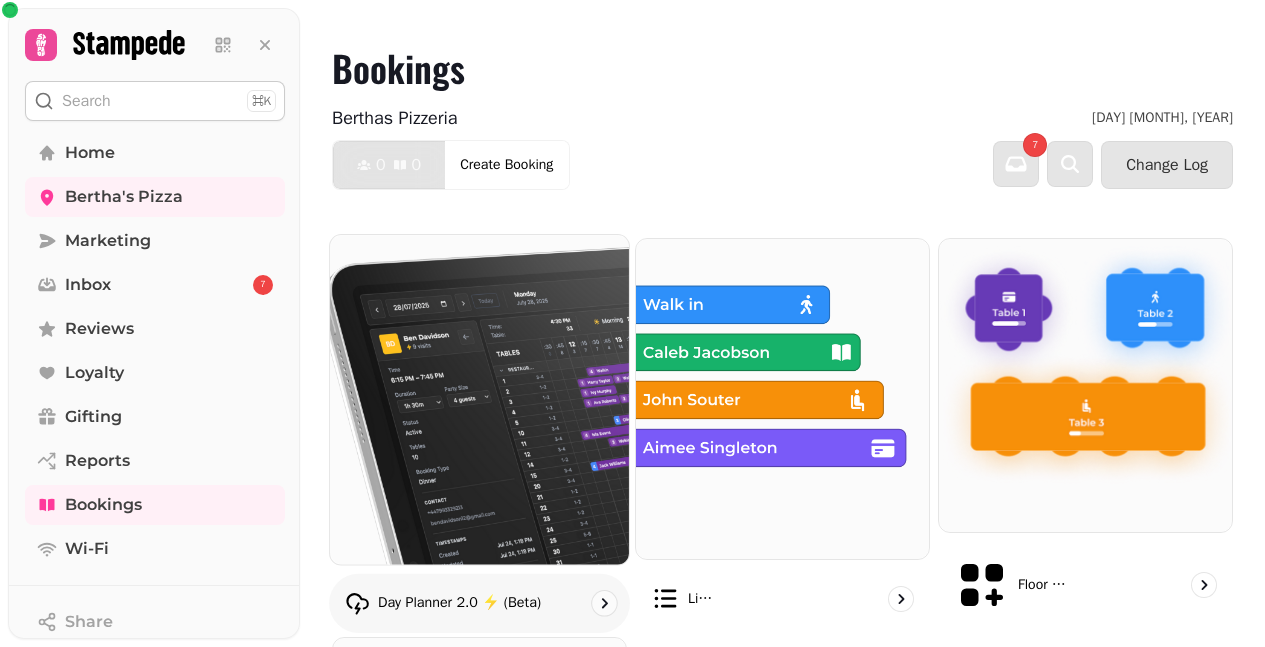 click at bounding box center (479, 400) 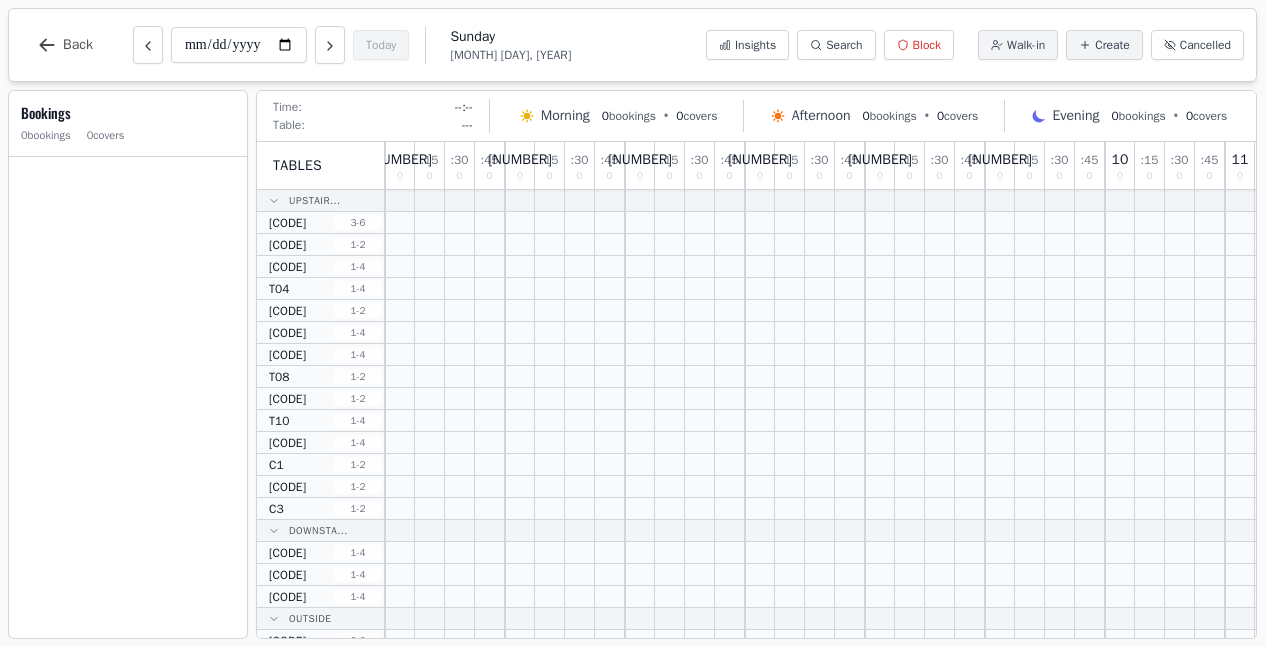 scroll, scrollTop: 0, scrollLeft: 0, axis: both 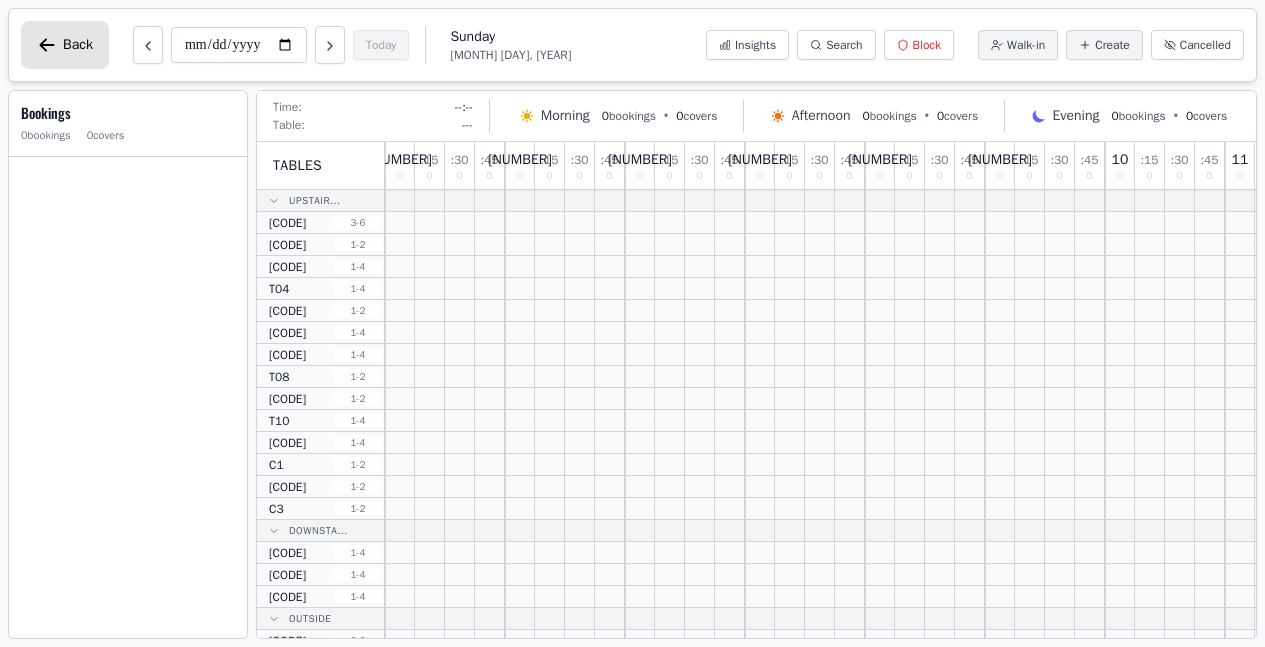 click on "Back" at bounding box center (78, 45) 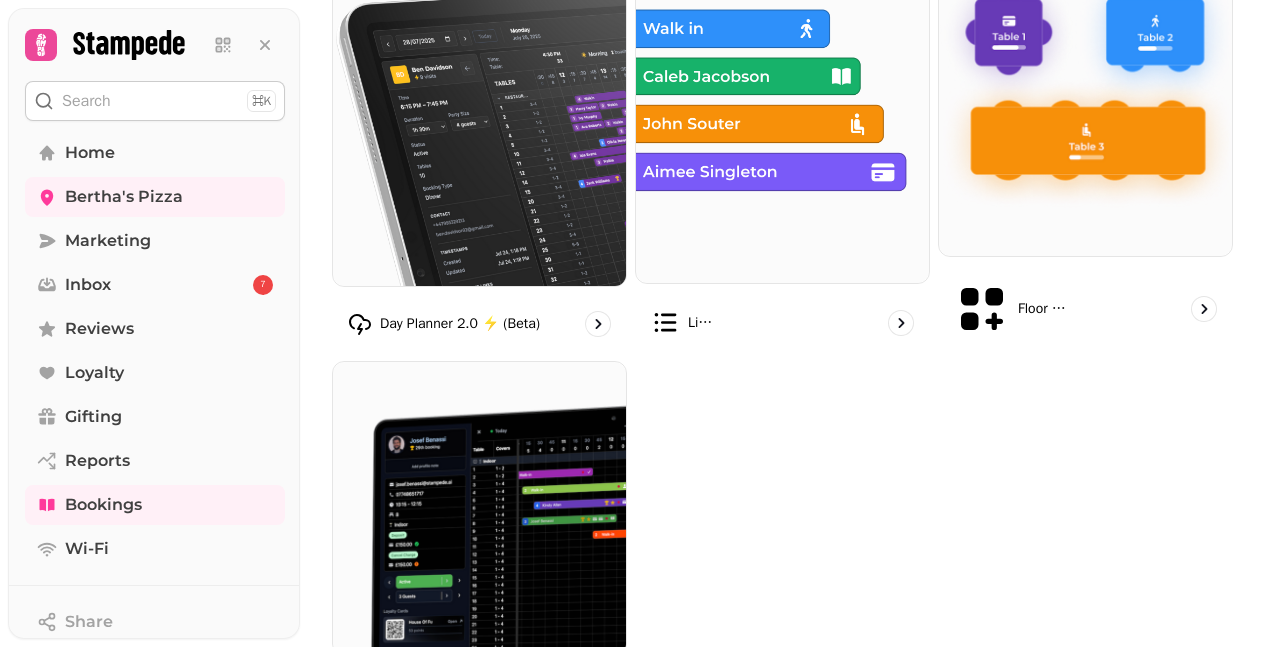 scroll, scrollTop: 0, scrollLeft: 0, axis: both 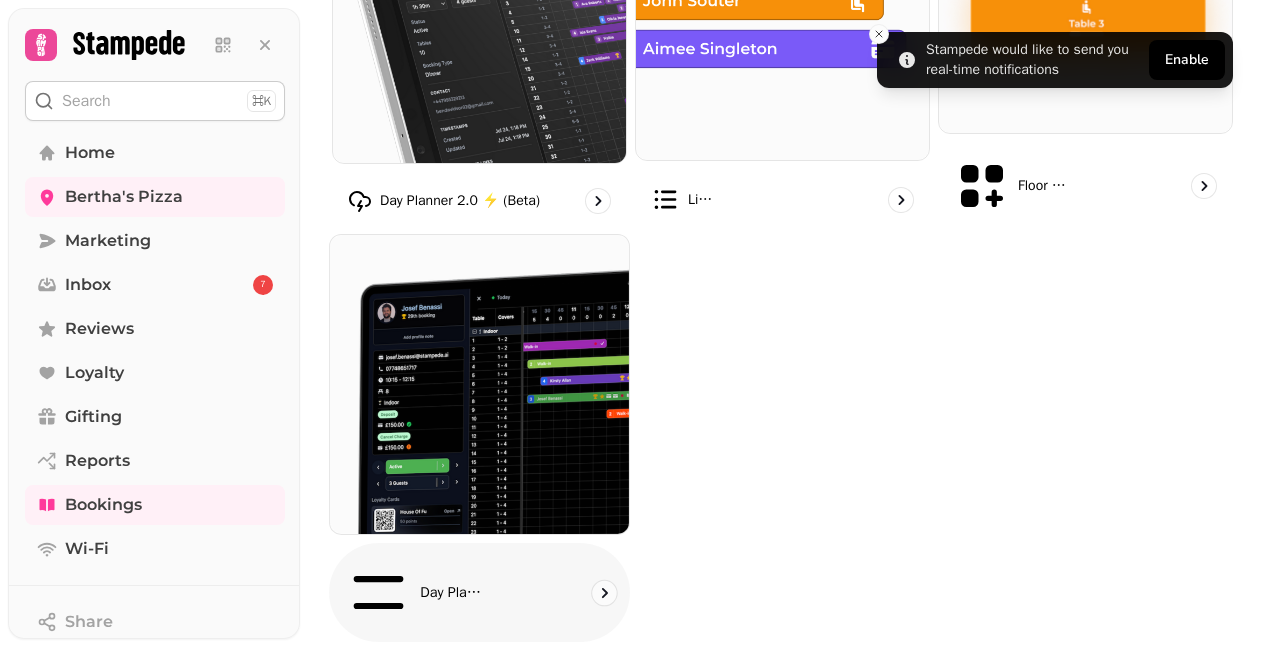click at bounding box center [479, 384] 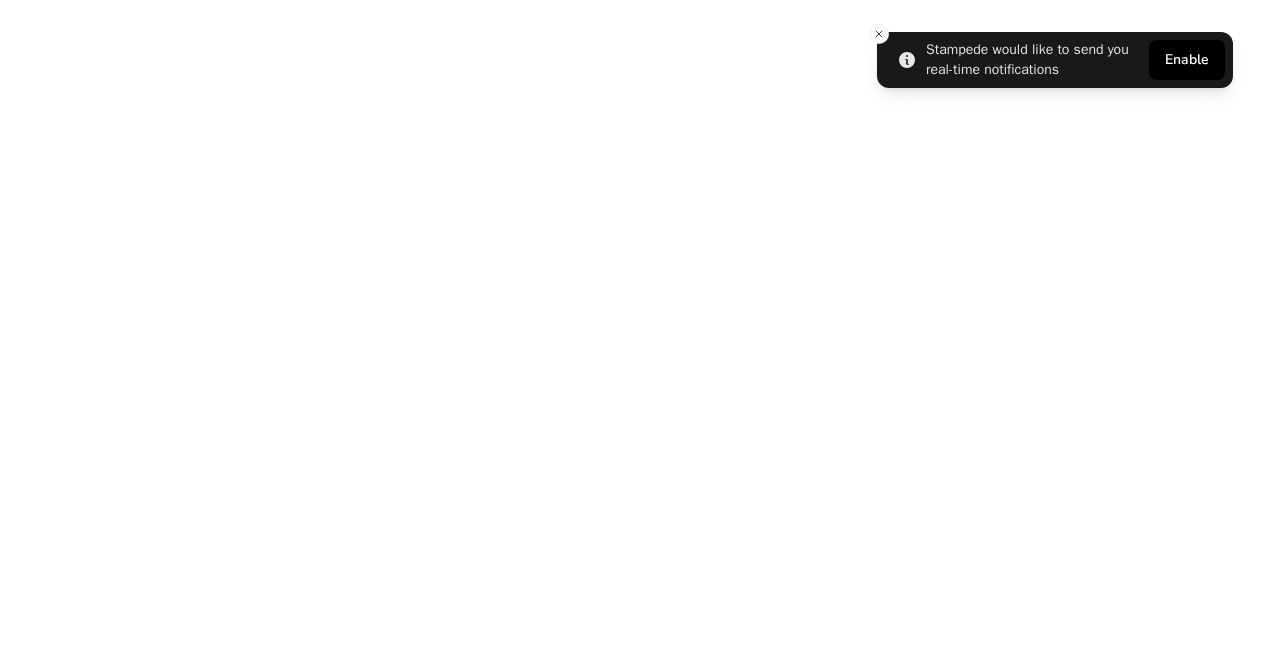 scroll, scrollTop: 0, scrollLeft: 0, axis: both 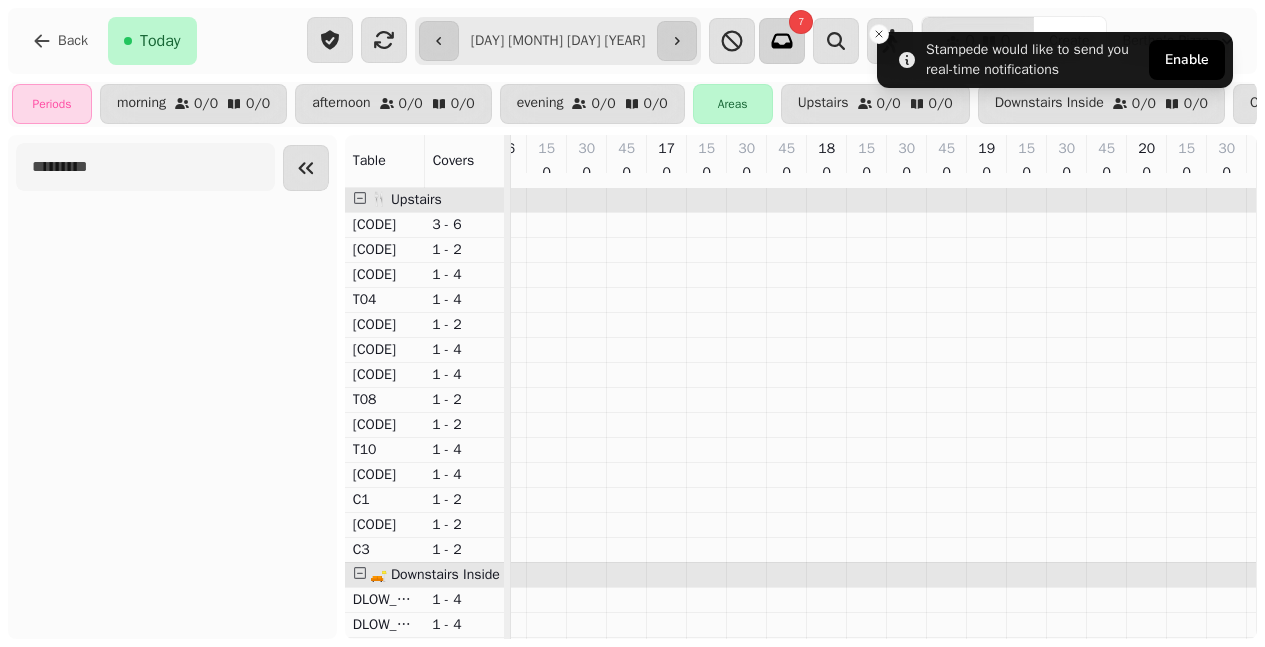 click 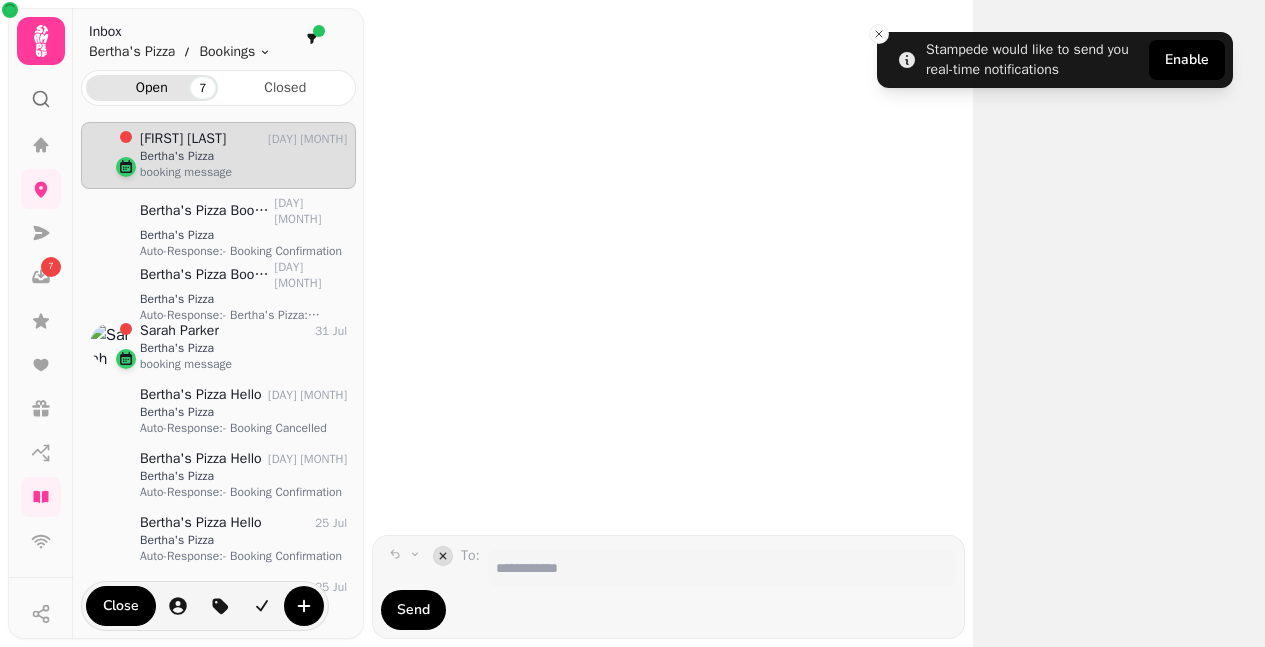scroll, scrollTop: 493, scrollLeft: 260, axis: both 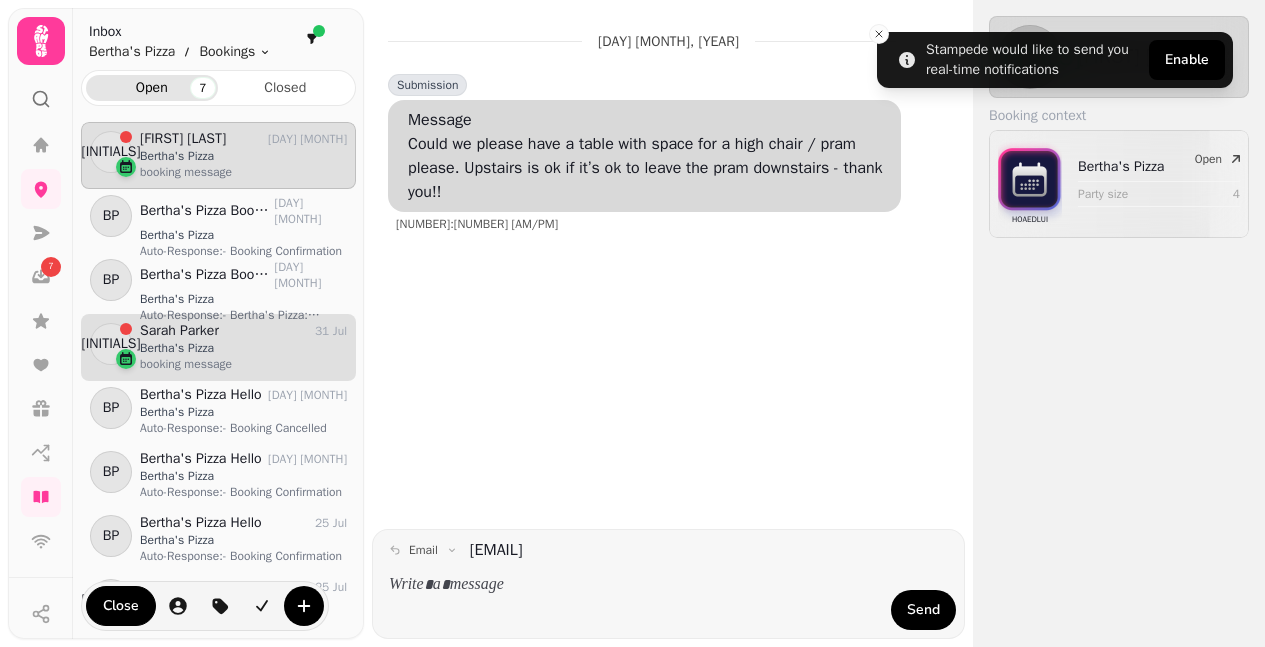 click on "Sarah Parker" at bounding box center [179, 331] 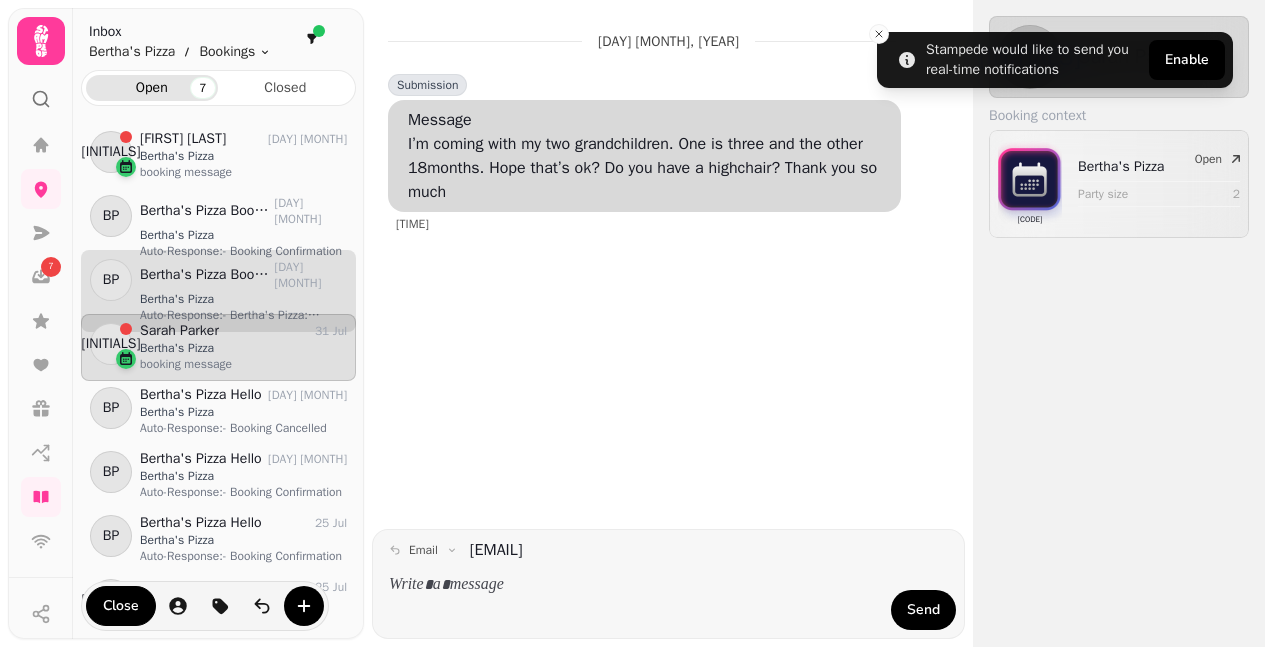 click on "Auto-Response:- Bertha's Pizza: [MONTH] [DAY] - [MONTH] [DAY] [YEAR] ( [PERCENTAGE]% opt-in)" at bounding box center [243, 315] 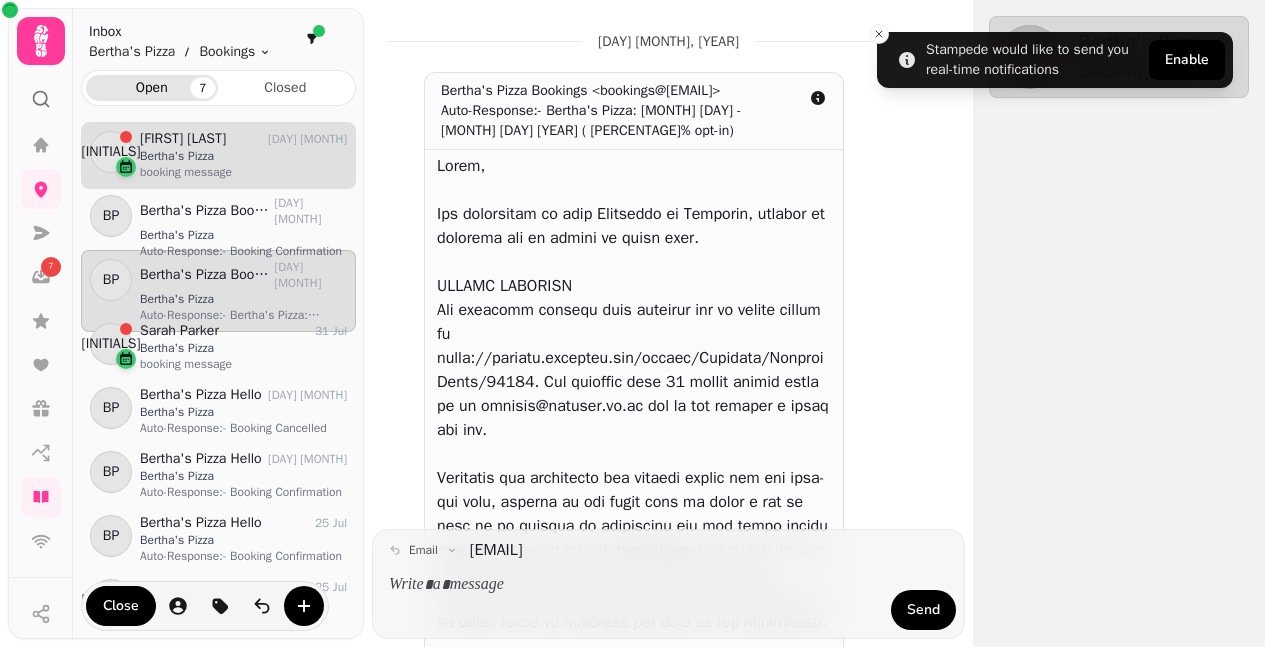click on "booking message" at bounding box center [243, 172] 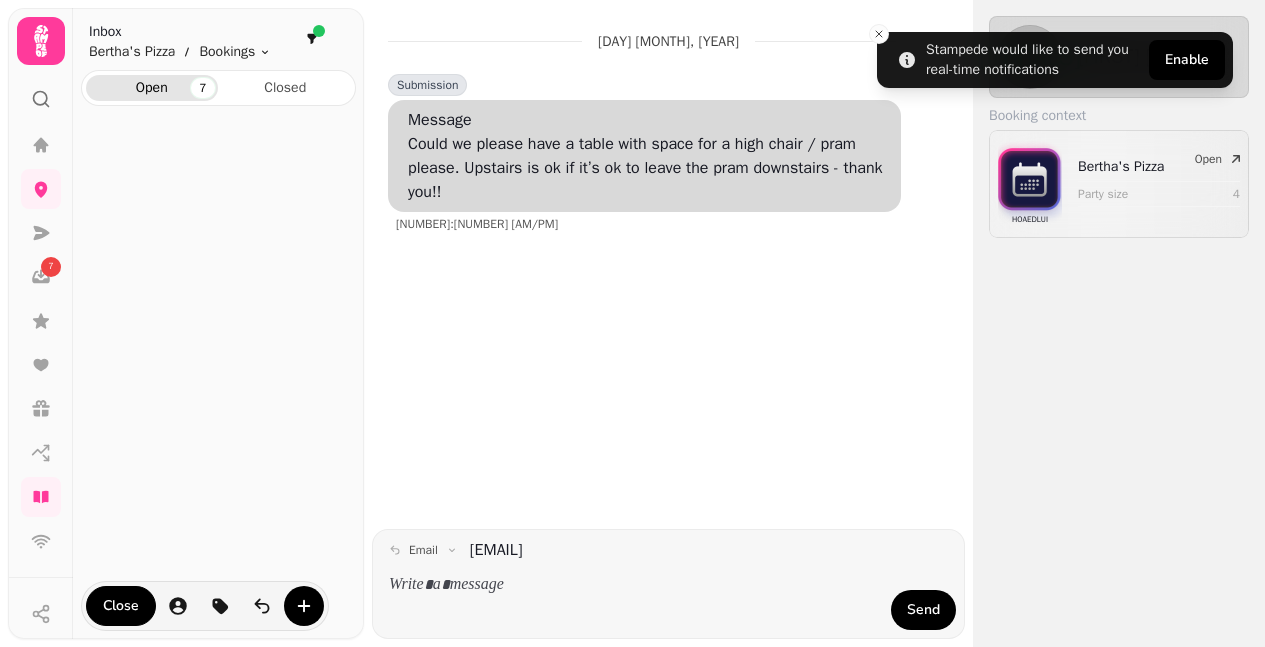 scroll, scrollTop: 0, scrollLeft: 0, axis: both 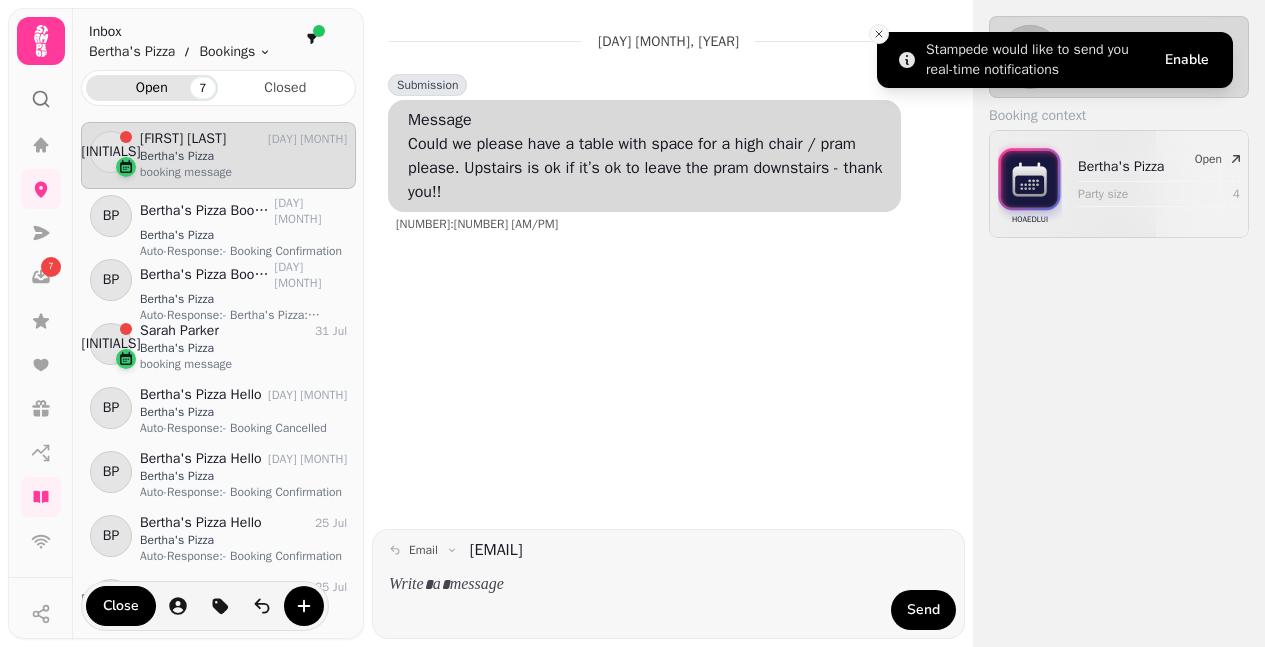 click 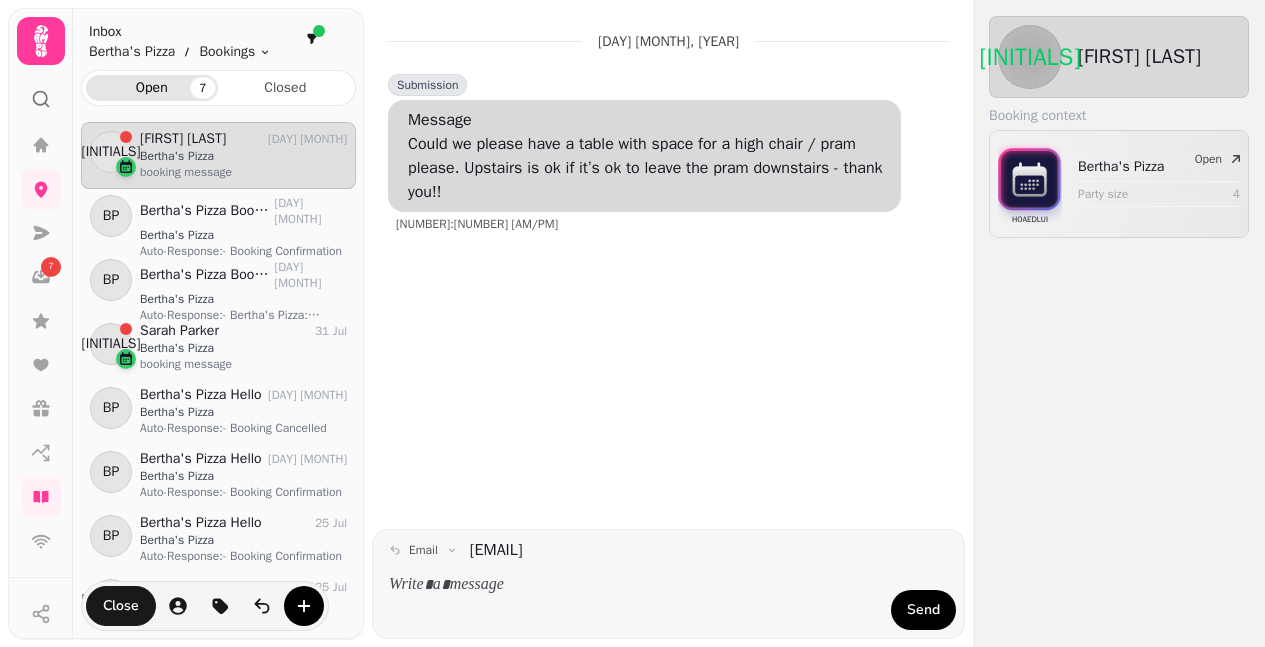 click on "Close" at bounding box center (121, 606) 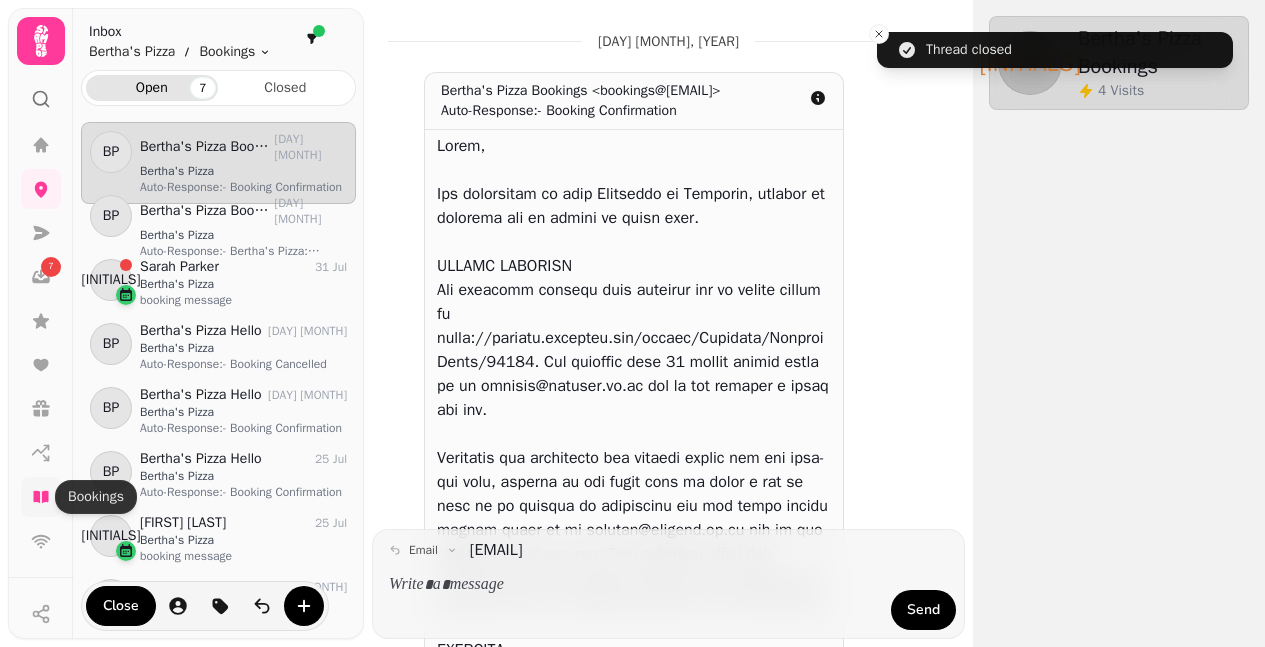 click 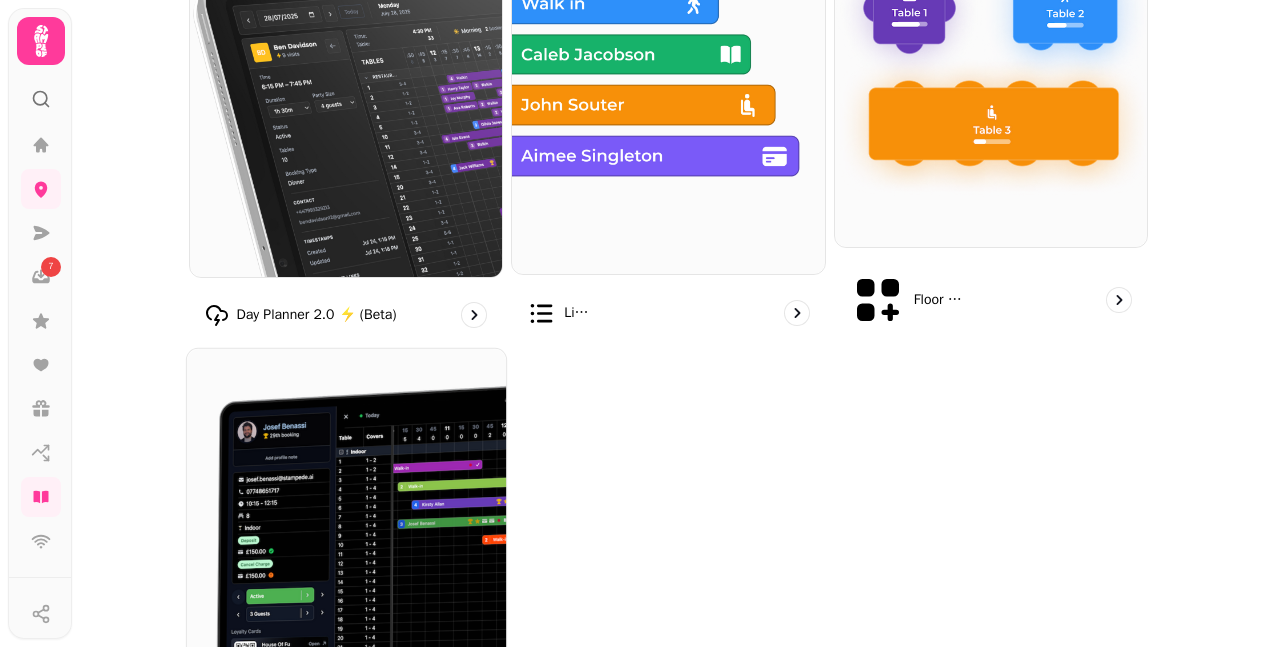 click at bounding box center [345, 508] 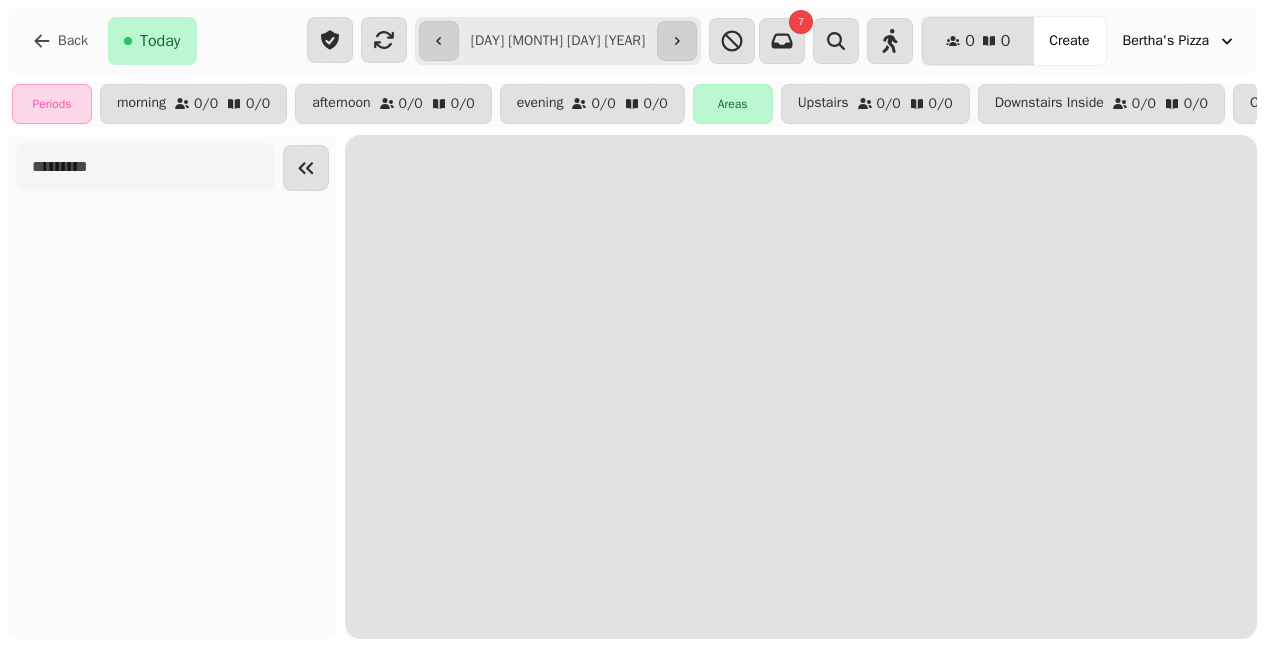 scroll, scrollTop: 0, scrollLeft: 0, axis: both 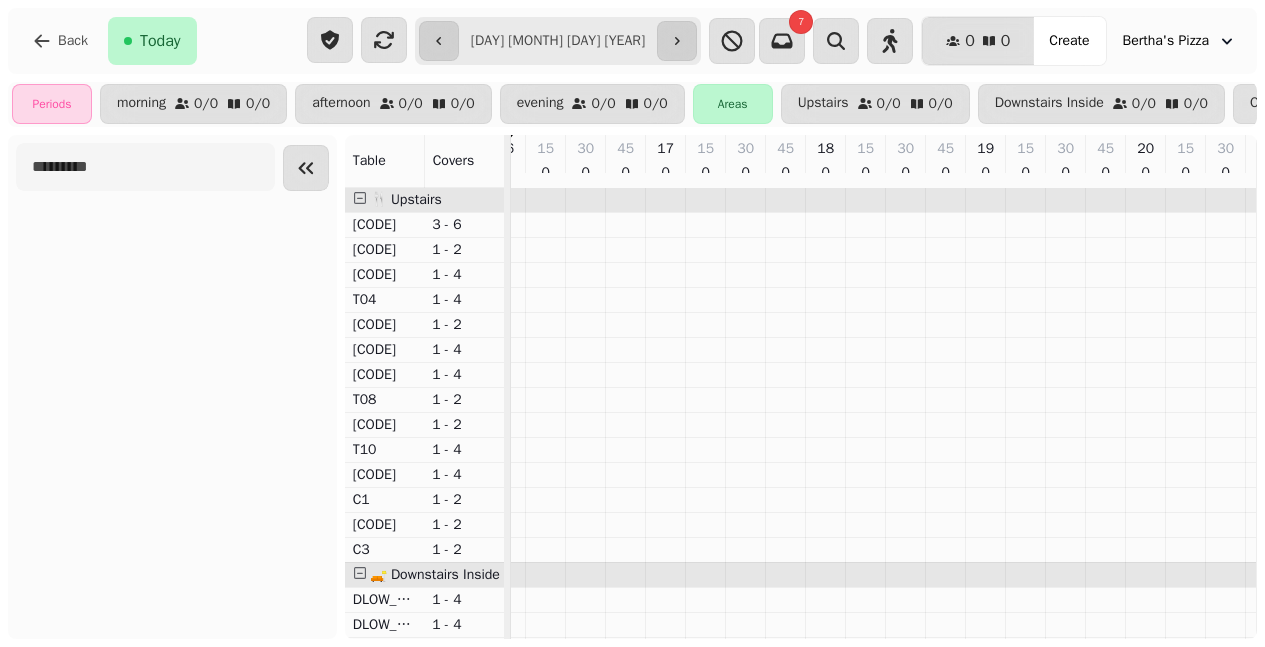 click on "**********" at bounding box center (558, 41) 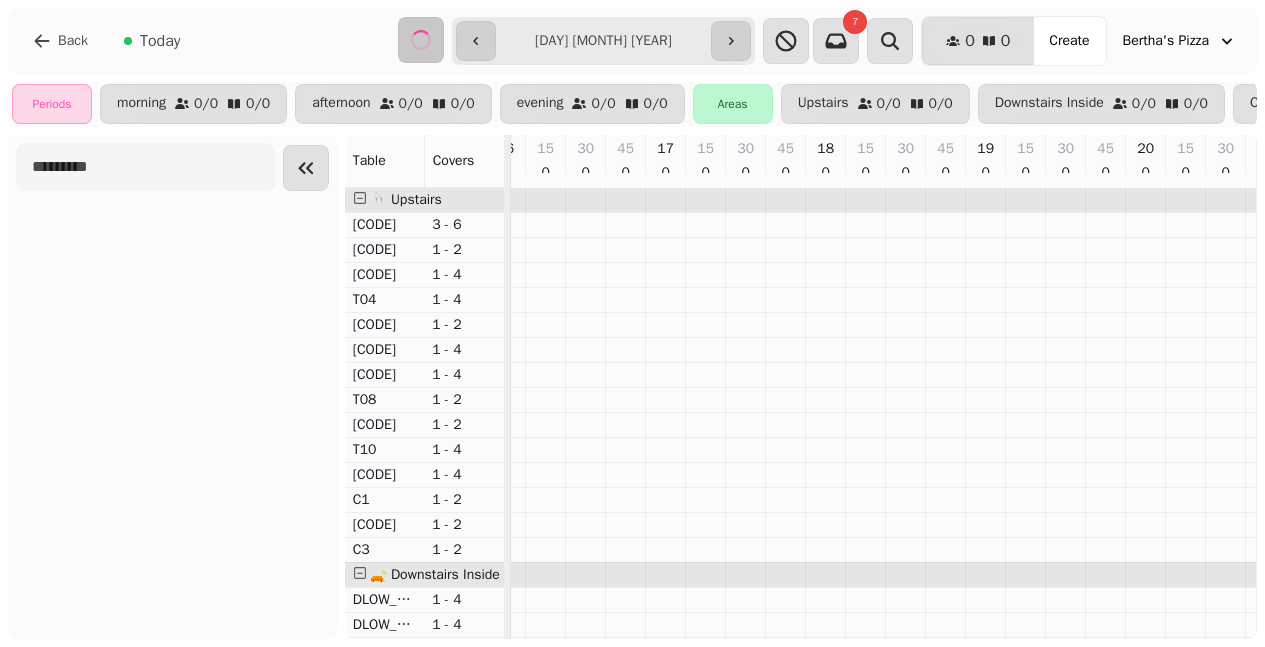 scroll, scrollTop: 0, scrollLeft: 0, axis: both 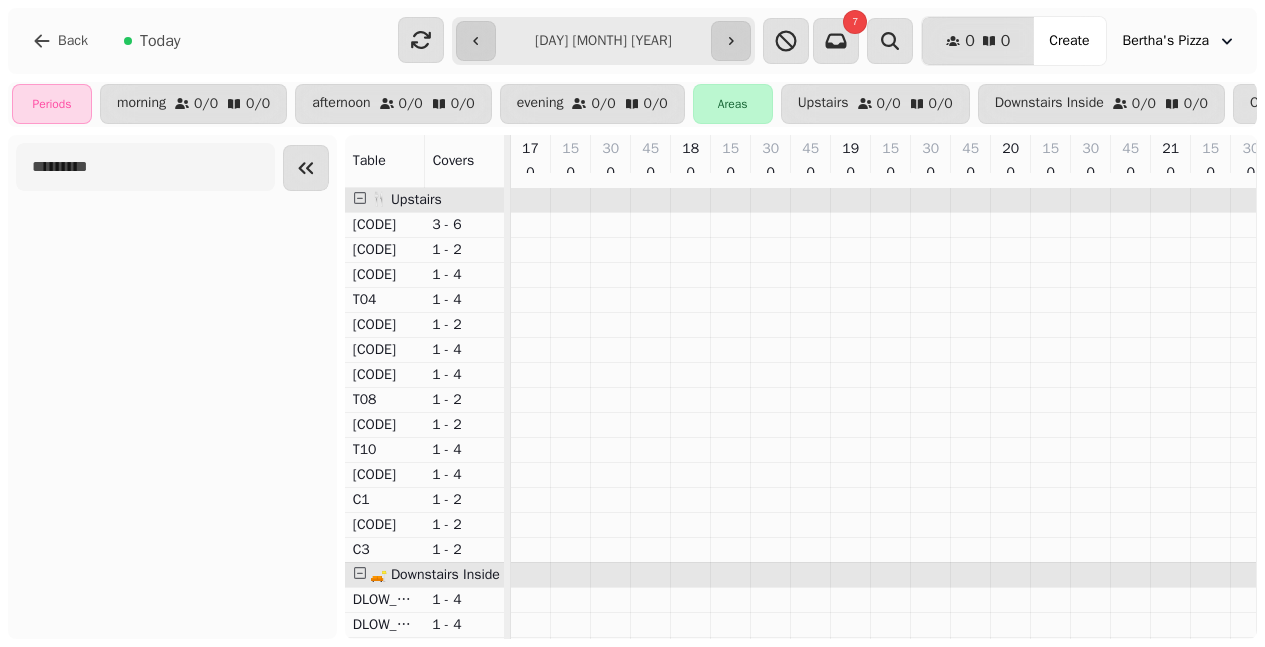 click on "**********" at bounding box center [604, 41] 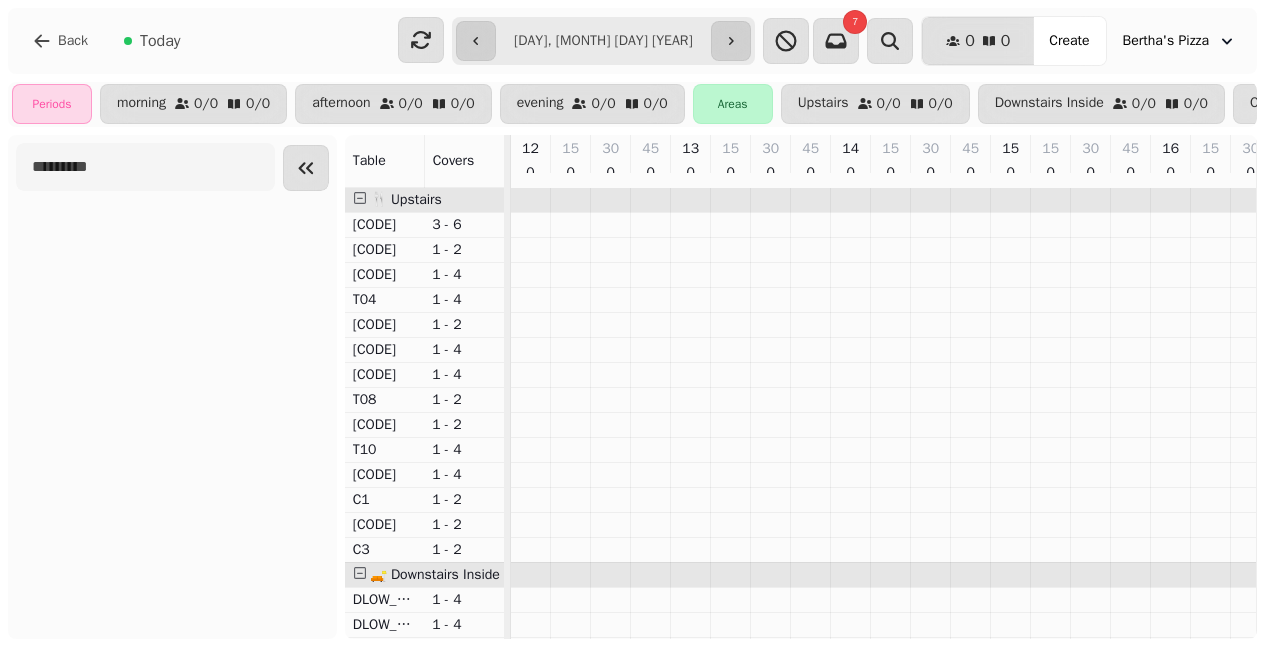 scroll, scrollTop: 0, scrollLeft: 665, axis: horizontal 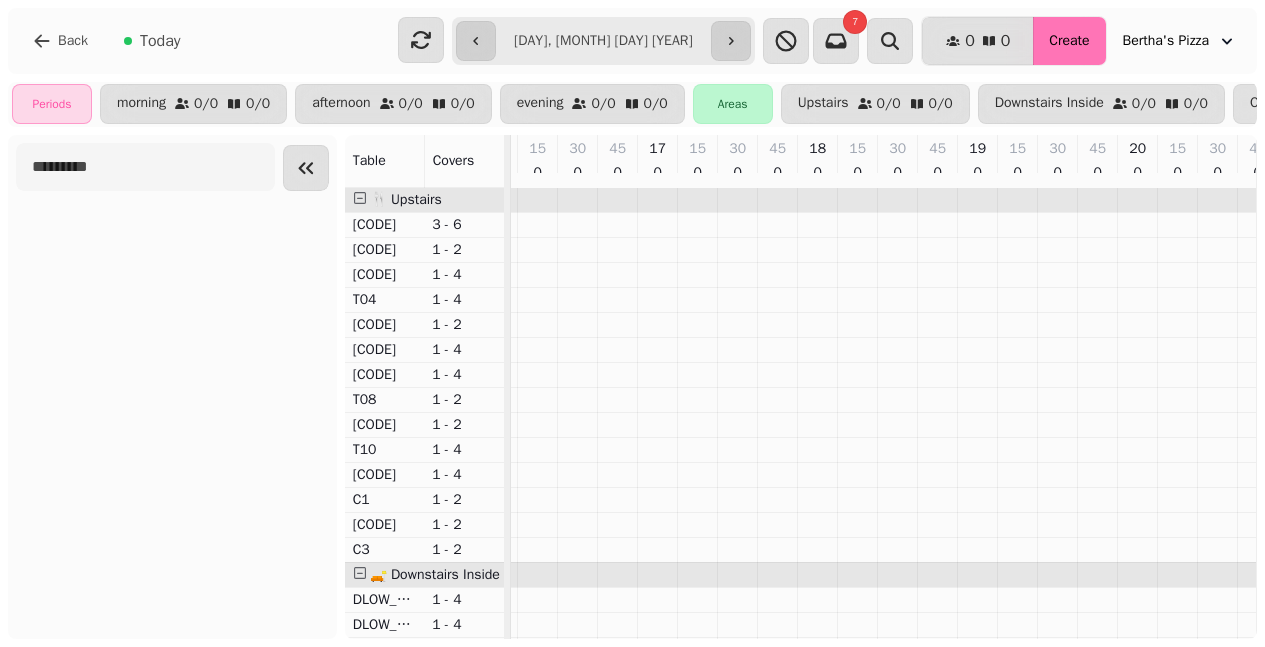 click on "Create" at bounding box center (1069, 41) 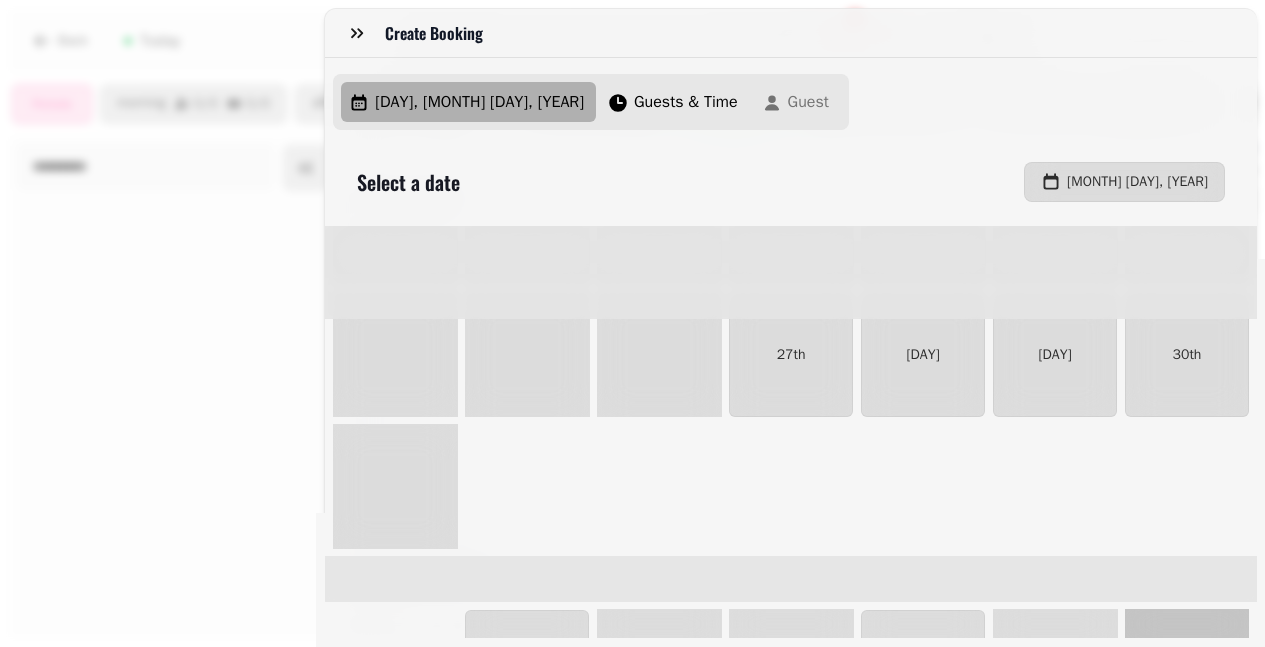 scroll, scrollTop: 800, scrollLeft: 0, axis: vertical 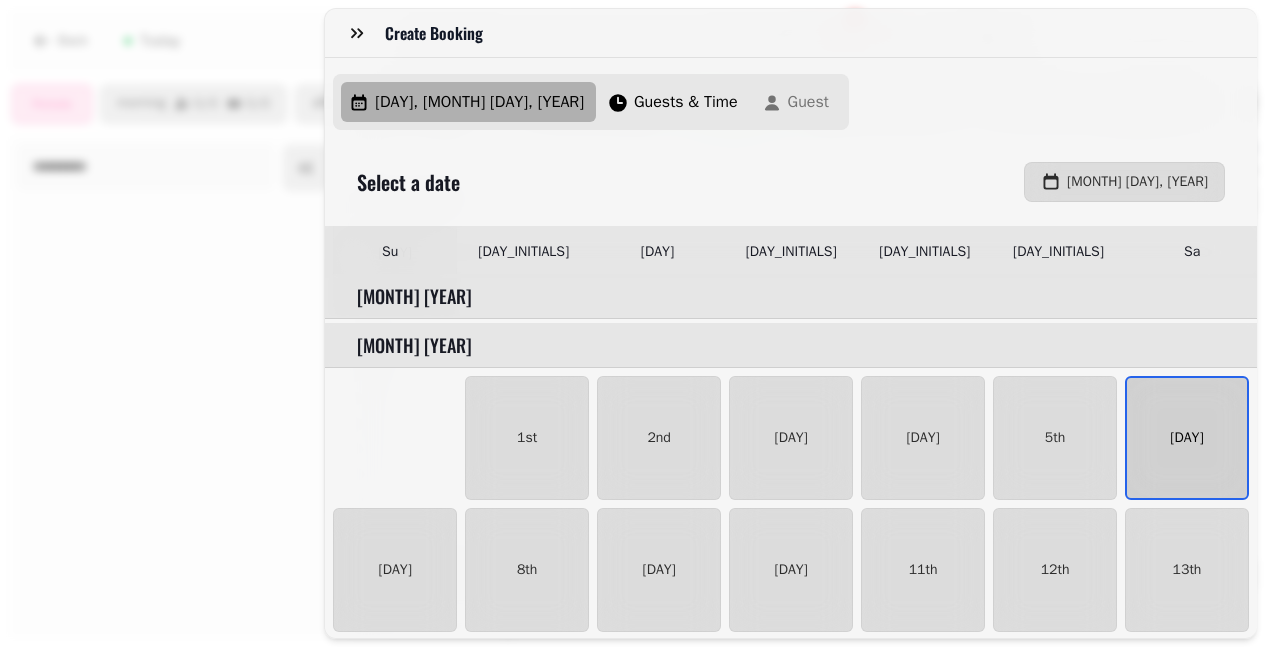 click on "[DAY]" at bounding box center (1186, 438) 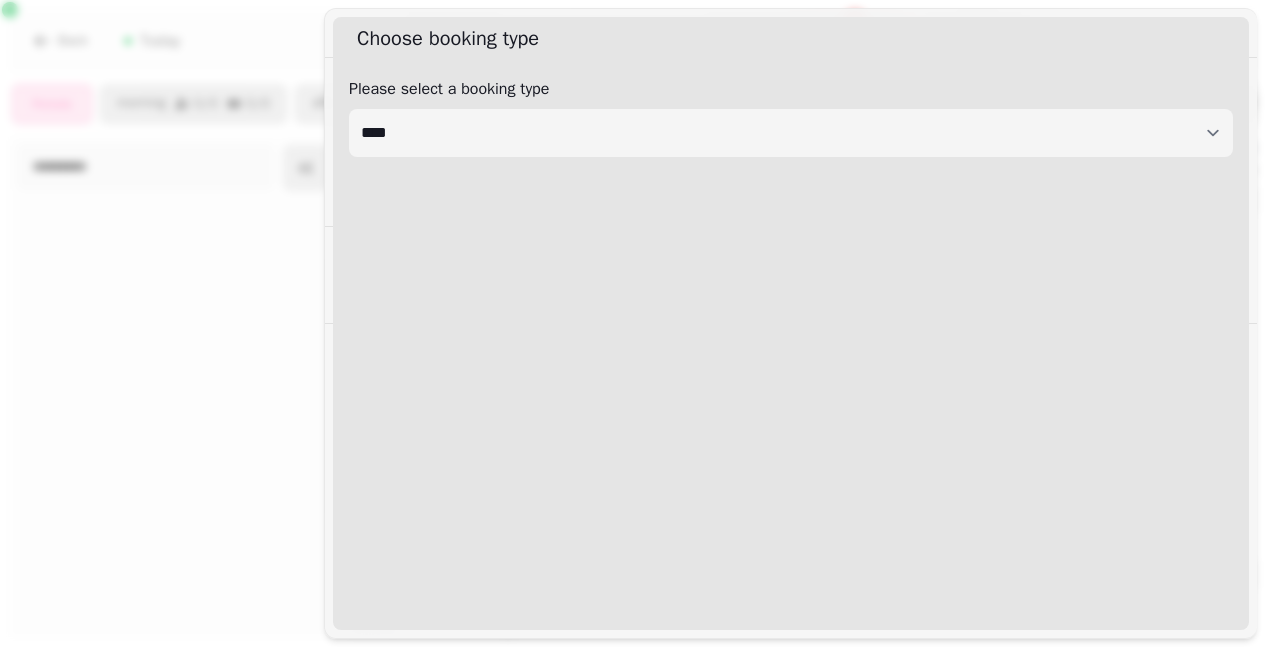 select on "****" 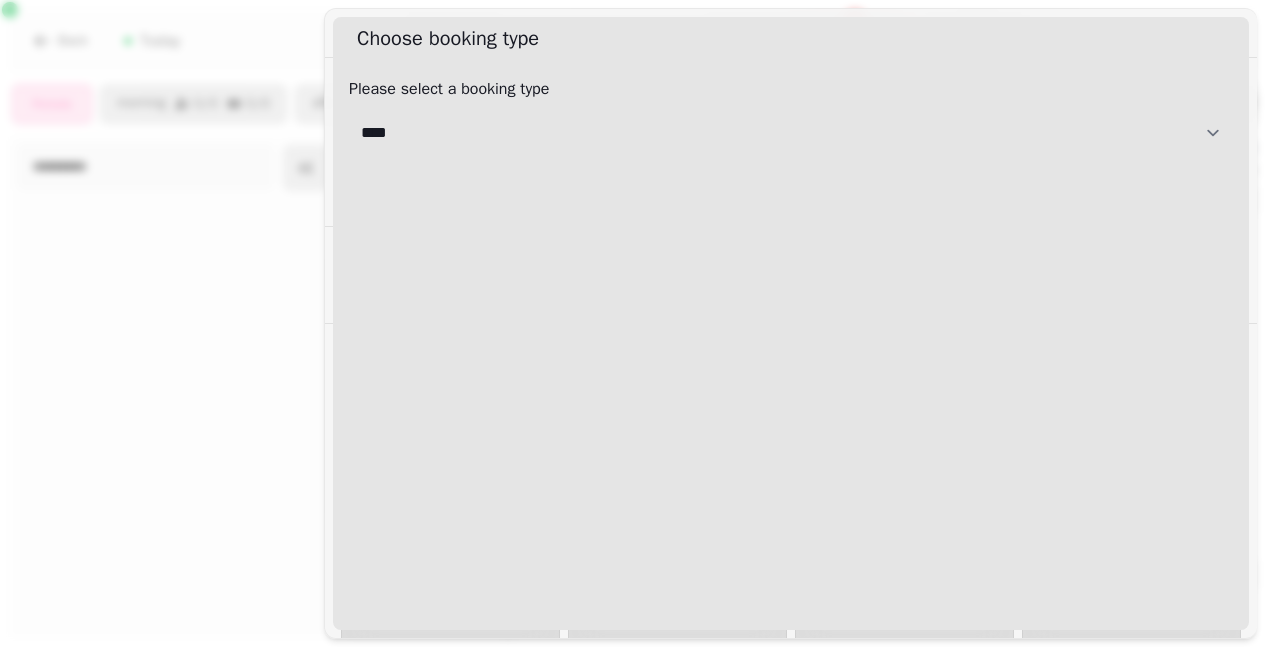 click on "**********" at bounding box center [791, 133] 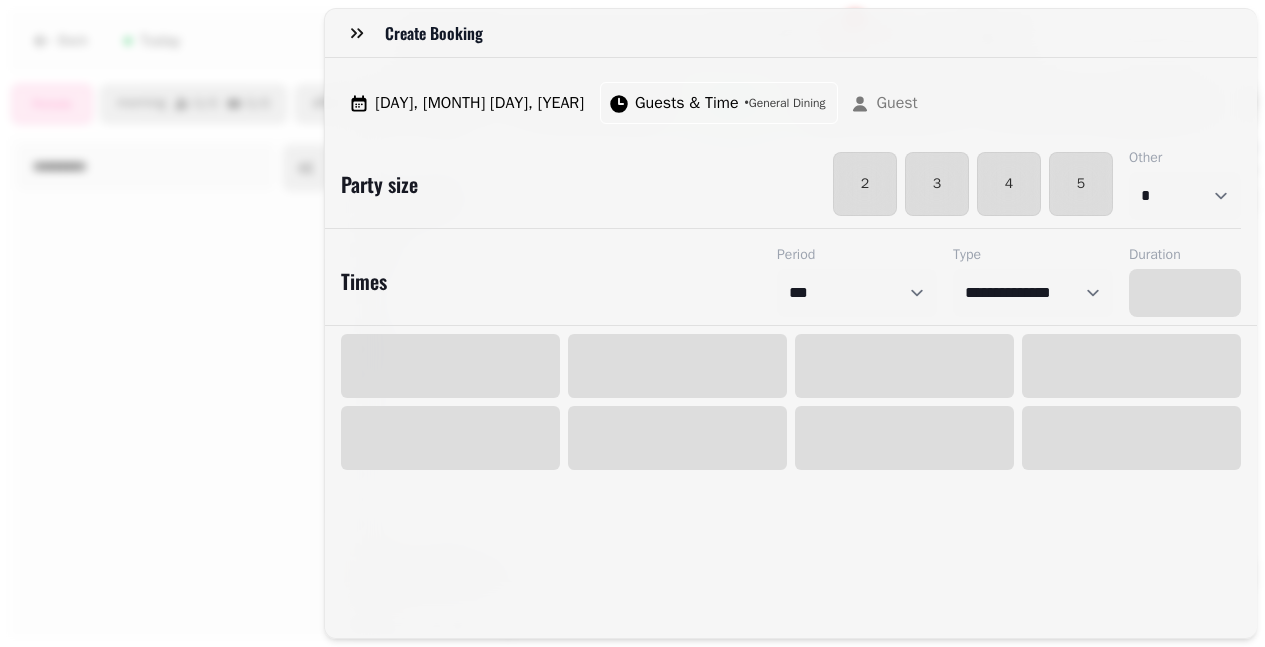 select on "****" 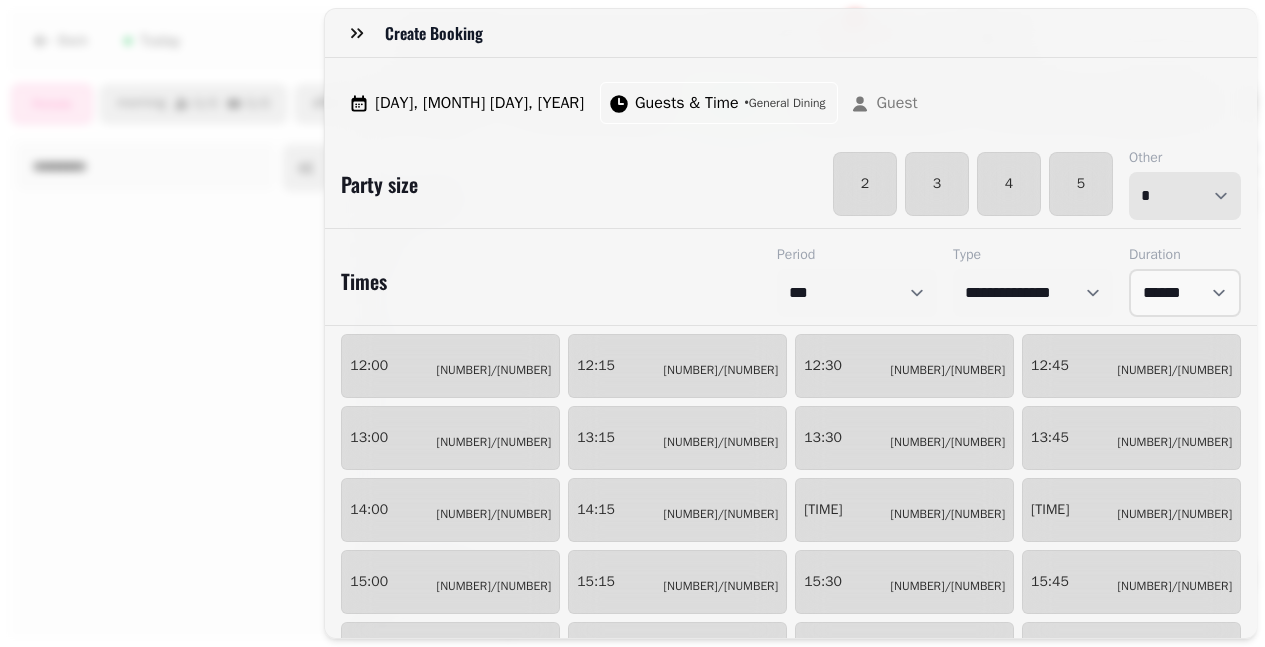 click on "* * * * * * * * * ** ** ** ** ** ** ** ** ** ** ** ** ** ** ** ** ** ** ** ** ** ** ** ** ** ** ** ** ** ** ** ** ** ** ** ** ** ** ** ** ** ** ** ** ** ** ** ** ** ** ** ** ** ** ** ** ** ** ** ** ** ** ** ** ** ** ** ** ** ** ** ** ** ** ** ** ** ** ** ** ** ** ** ** ** ** ** ** ** ** *** *** *** *** *** *** *** *** *** *** *** *** *** *** *** *** *** *** *** *** ***" at bounding box center (1185, 196) 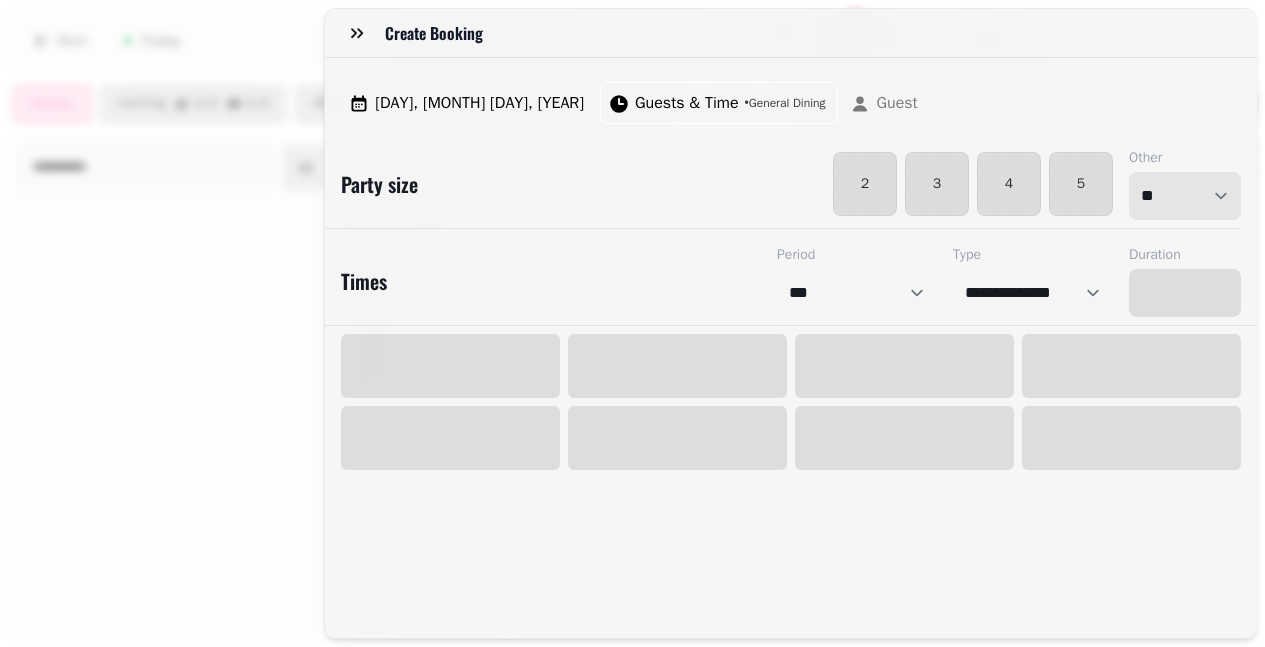 select on "****" 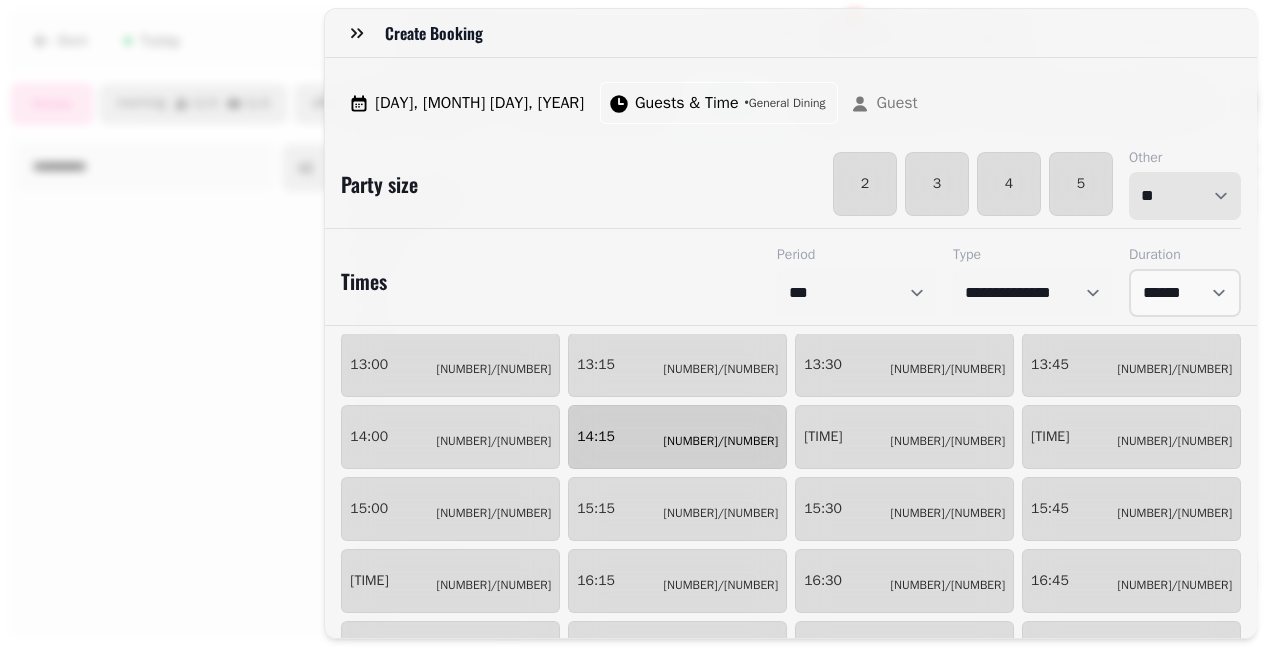 scroll, scrollTop: 140, scrollLeft: 0, axis: vertical 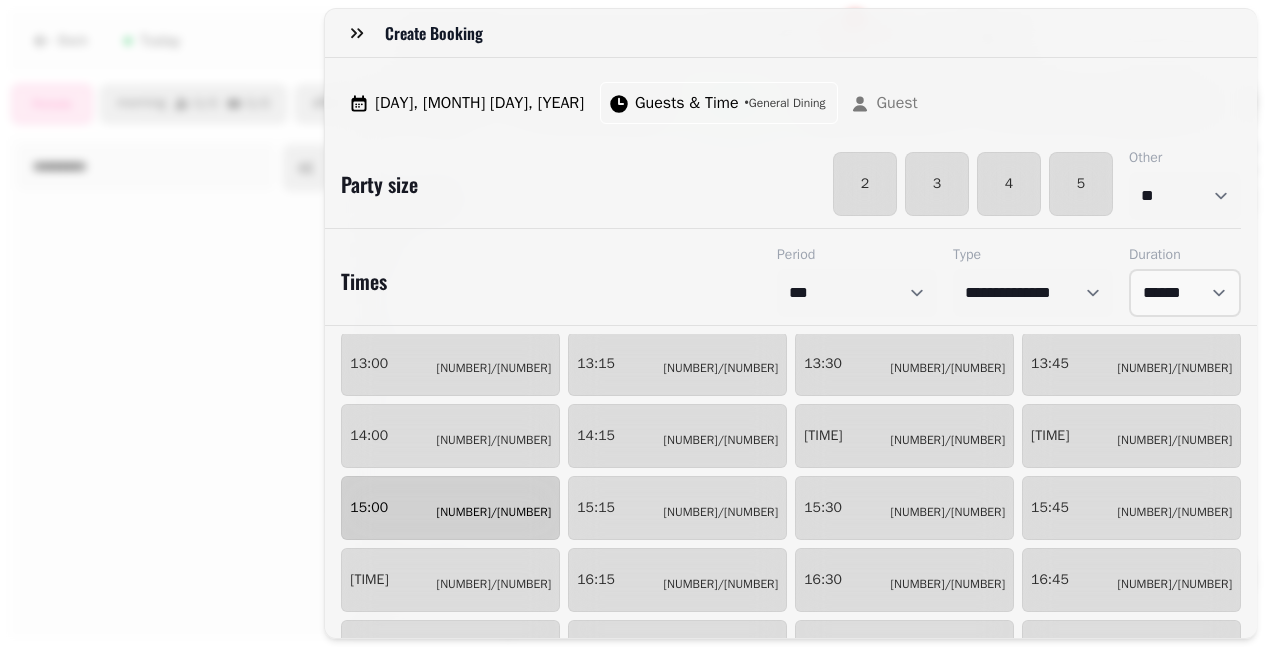 click on "[TIME] [NUMBER]/[NUMBER]" at bounding box center [450, 508] 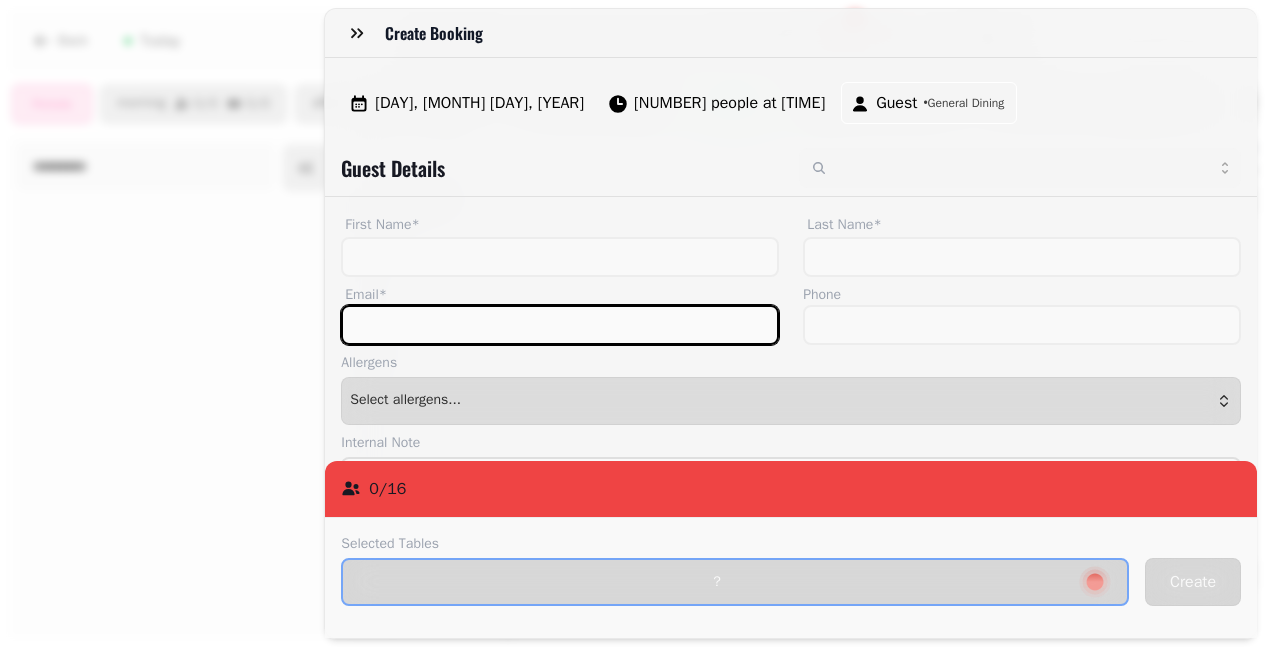 click on "Email*" at bounding box center (560, 325) 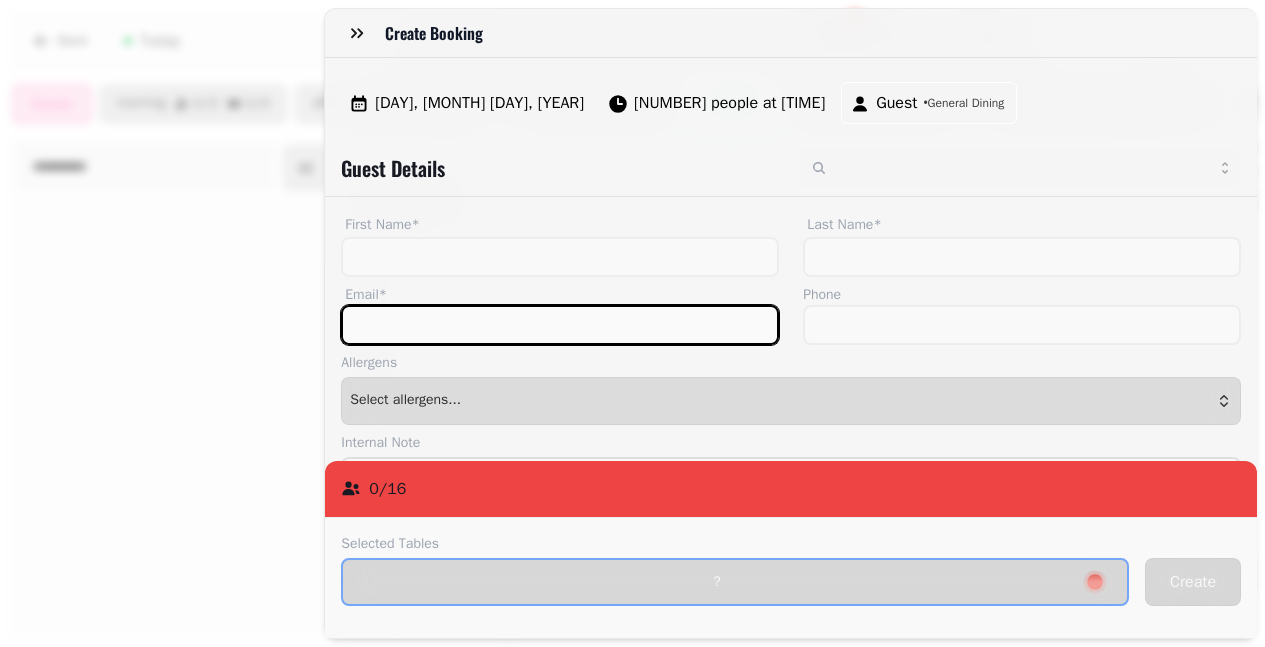 paste on "**********" 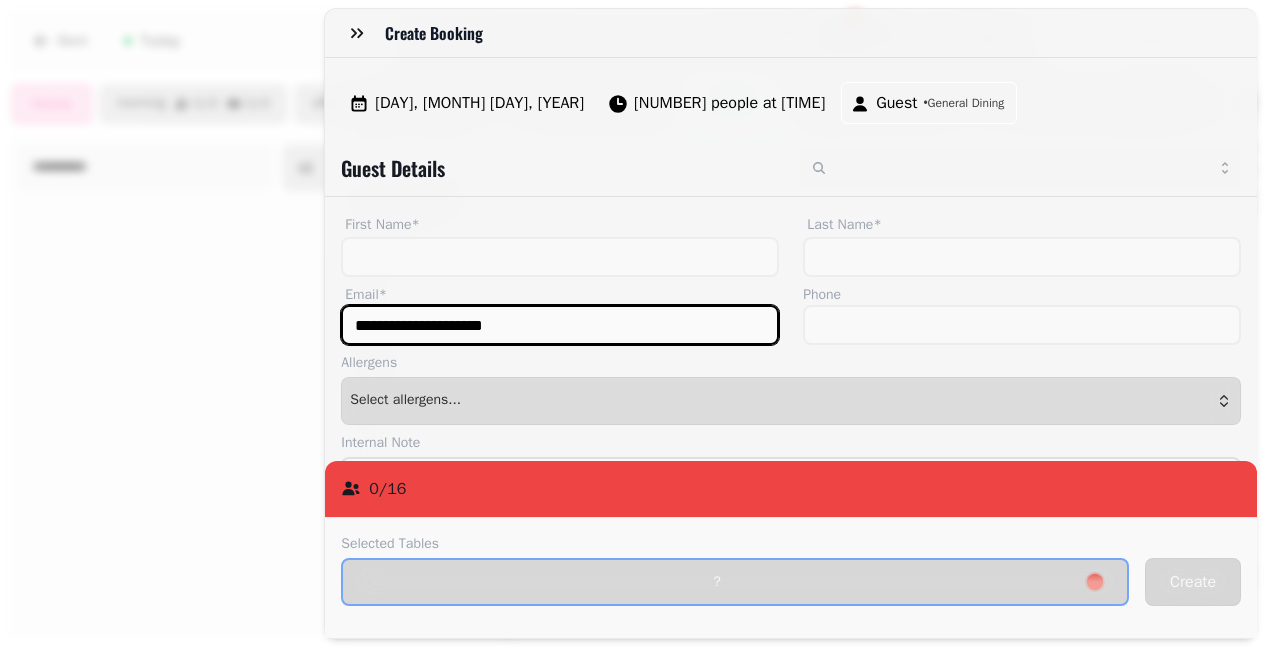 type on "**********" 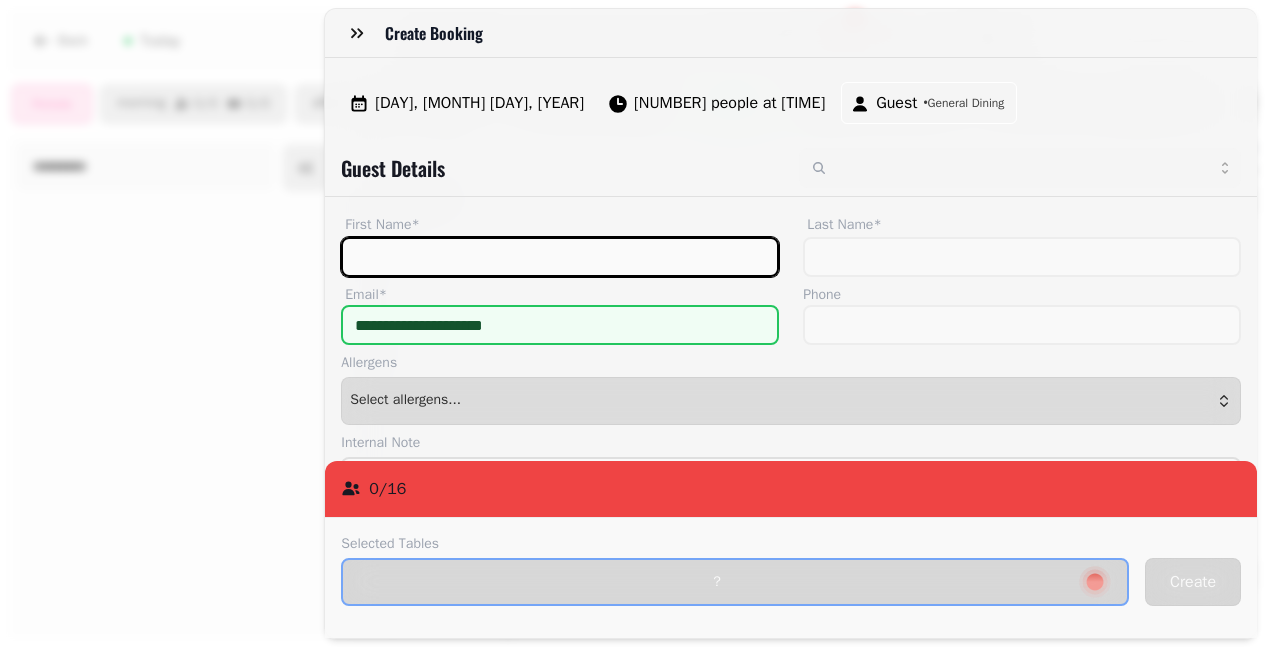 click on "First Name*" at bounding box center [560, 257] 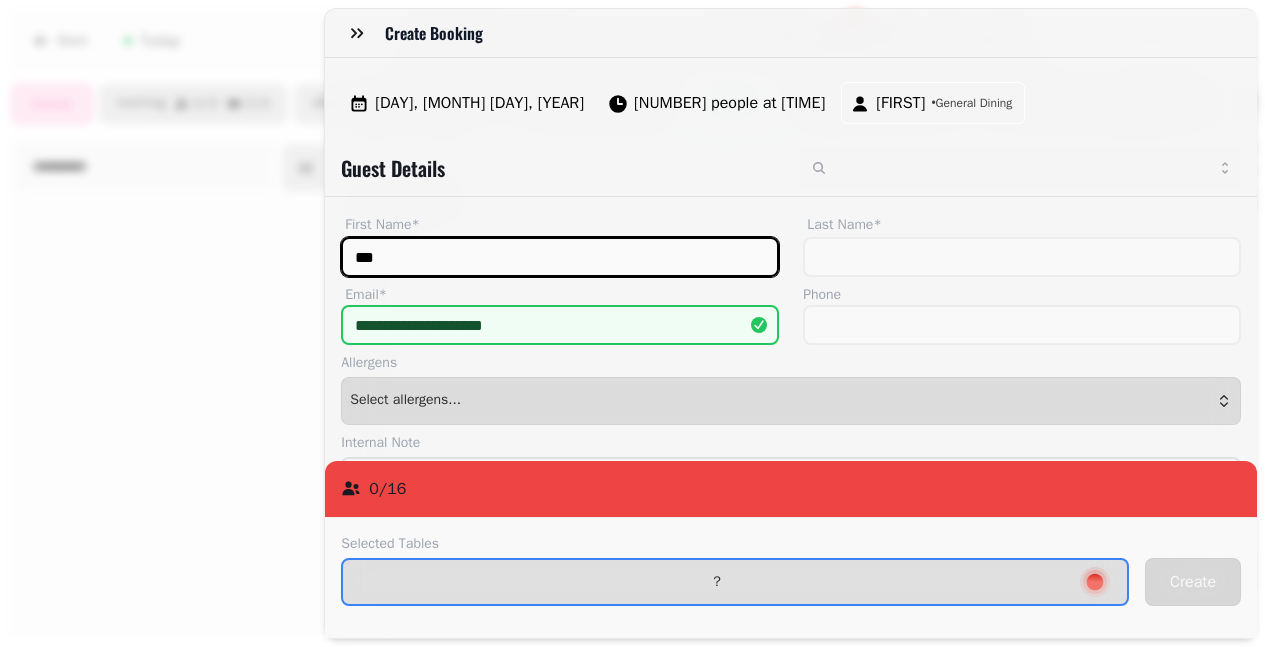 type on "***" 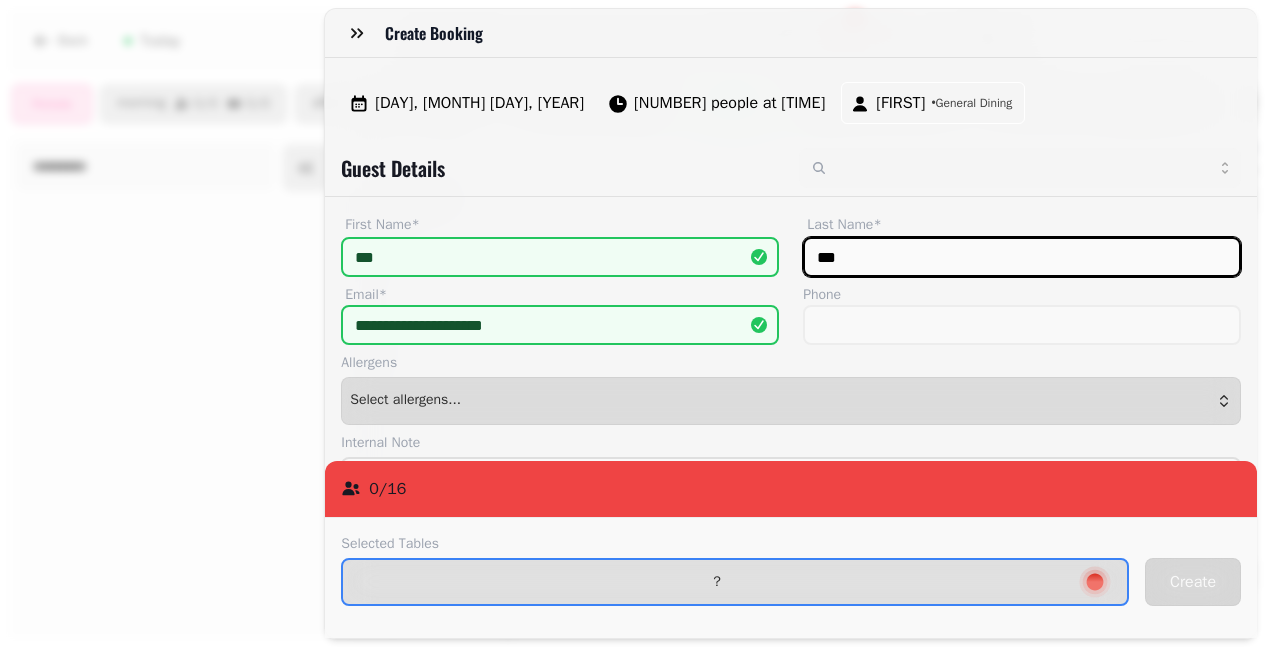 type on "***" 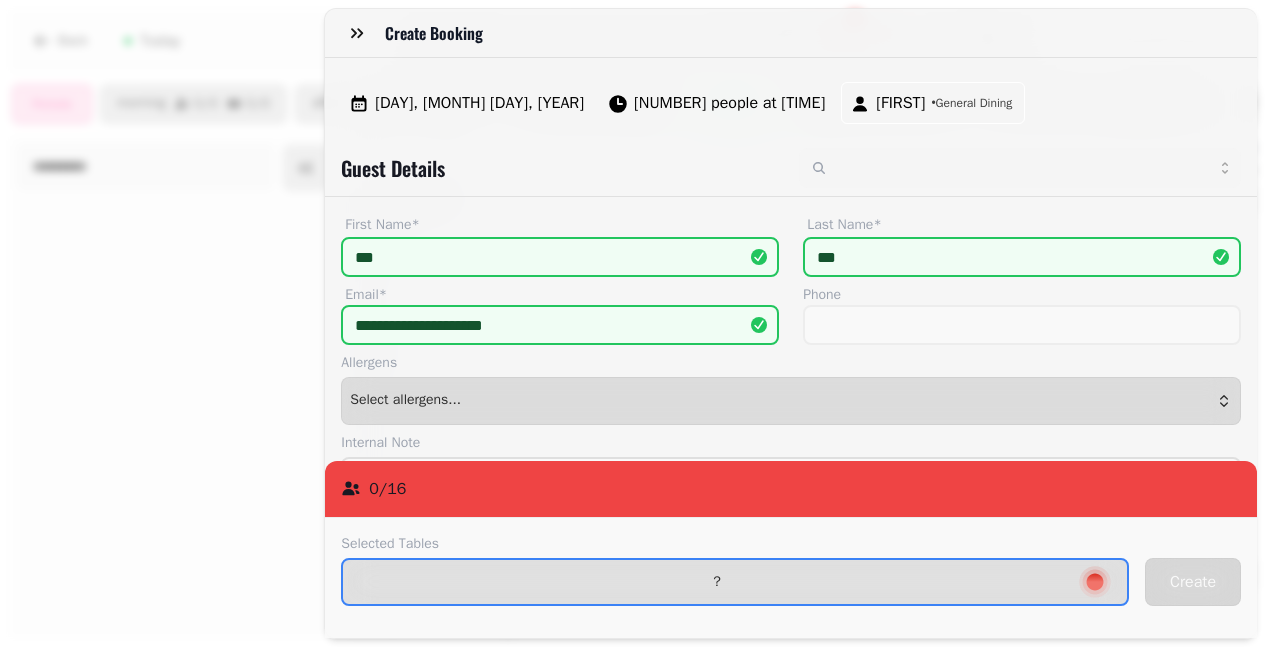 click on "?" at bounding box center [735, 582] 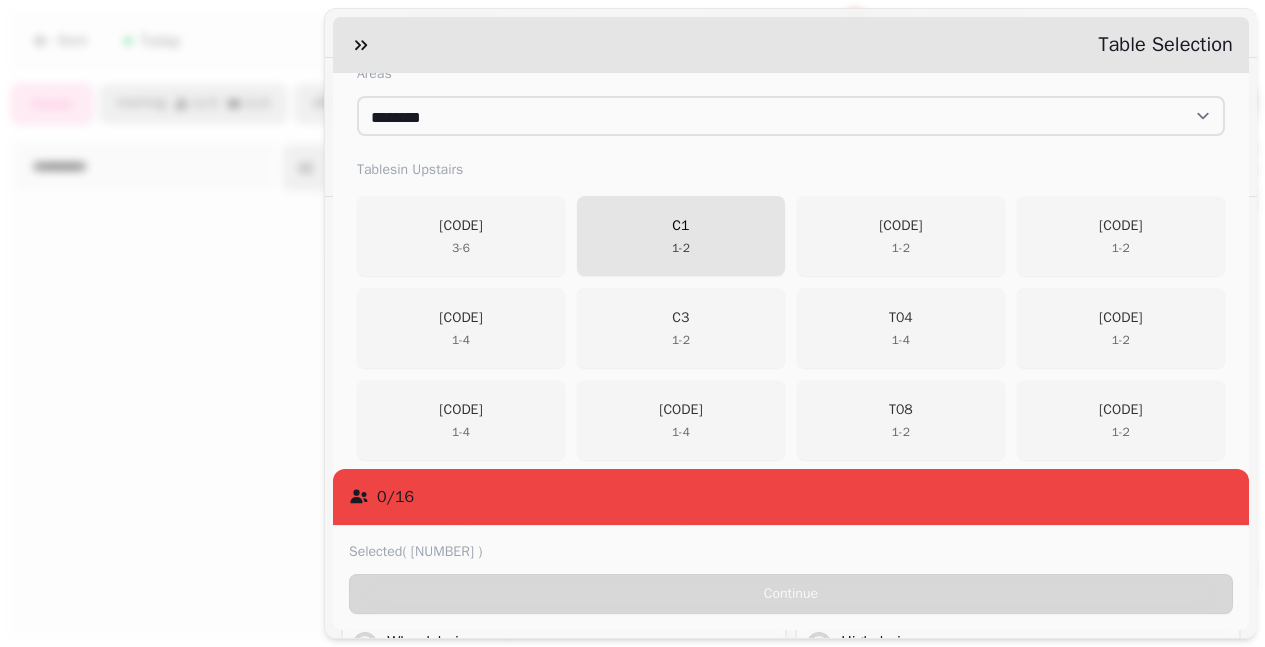 scroll, scrollTop: 333, scrollLeft: 0, axis: vertical 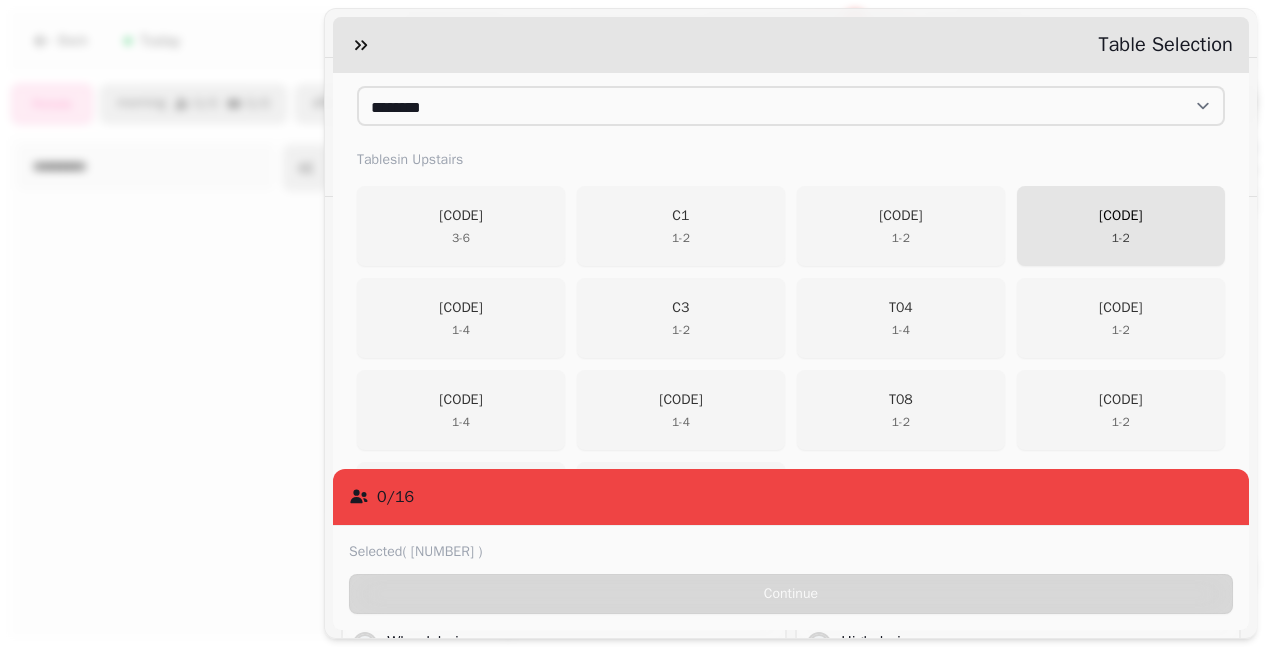 click on "T02 1  -  2" at bounding box center (1121, 226) 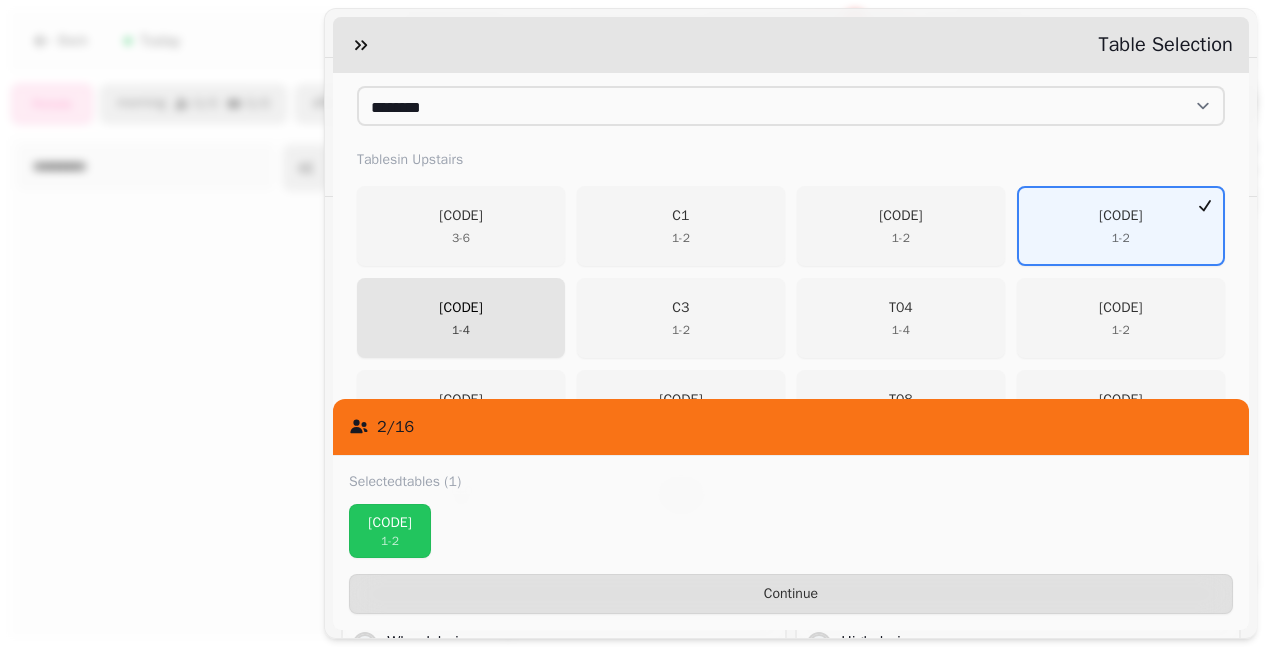 click on "T03 1  -  4" at bounding box center (461, 318) 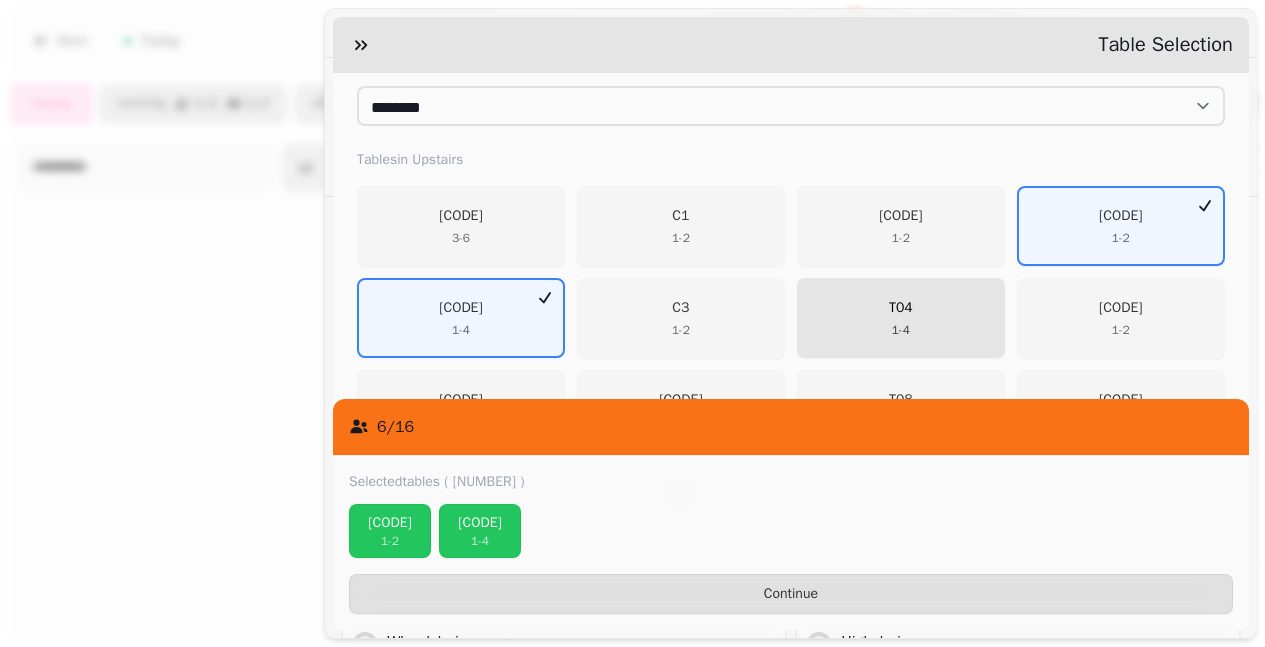 click on "[CODE] [NUMBER] - [NUMBER]" at bounding box center [901, 318] 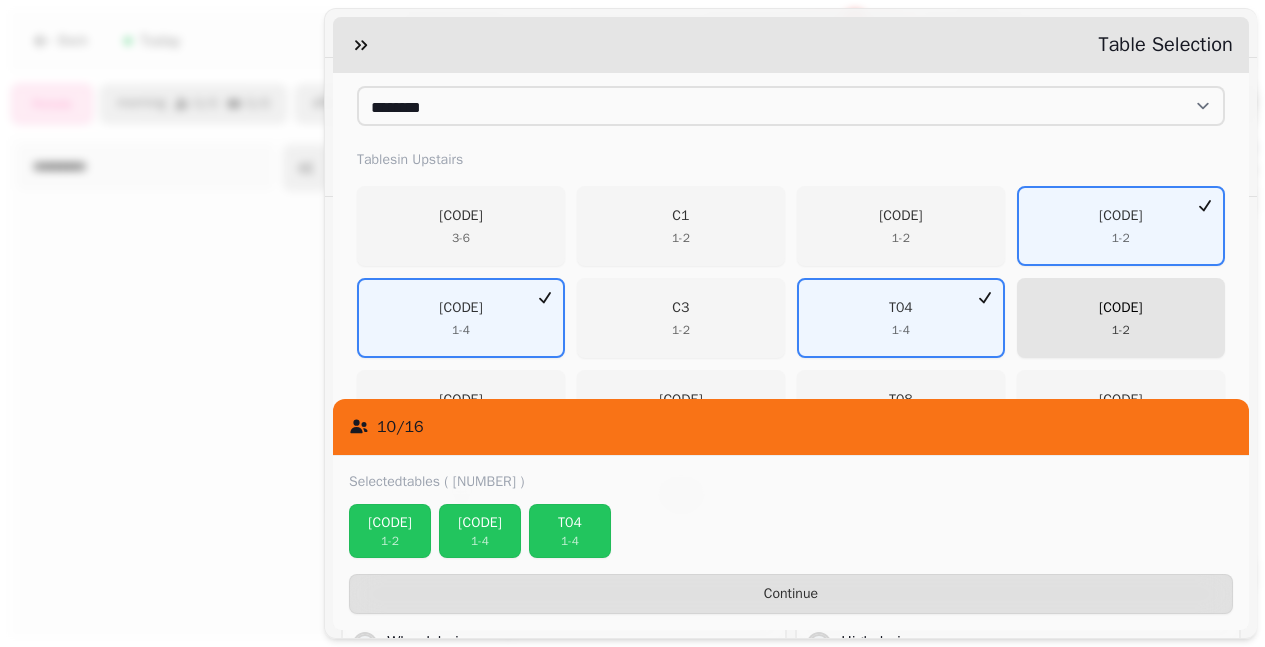 click on "[CODE] [NUMBER] - [NUMBER]" at bounding box center [1121, 318] 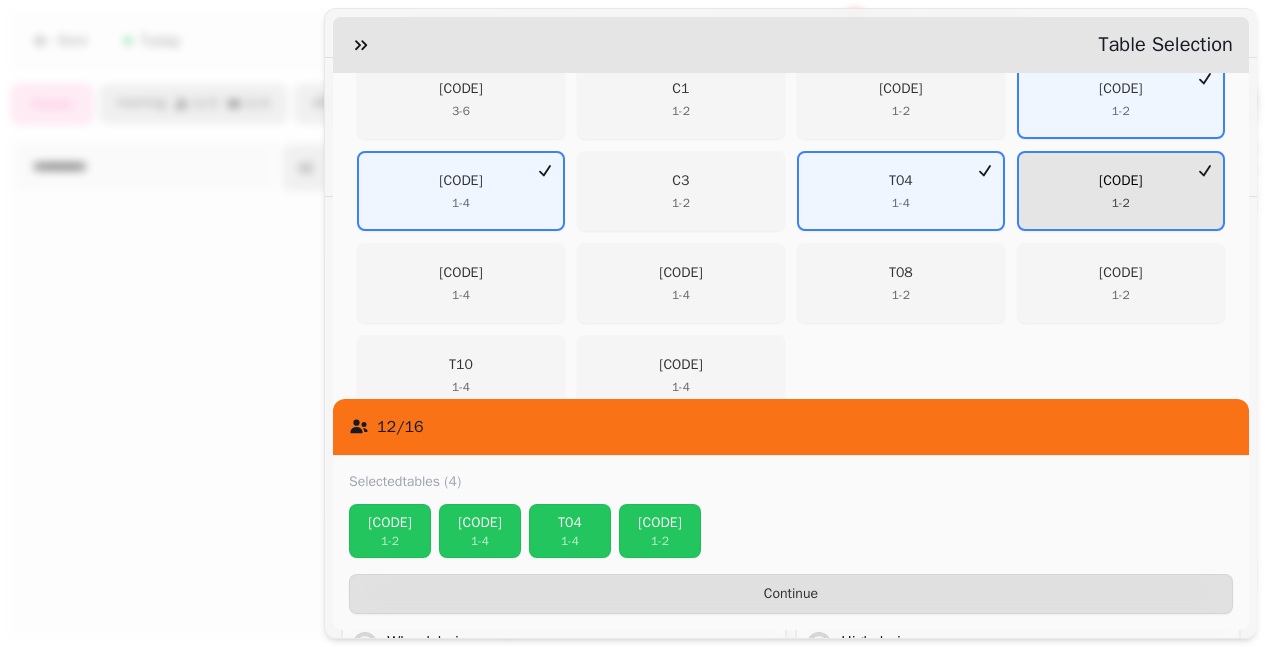 scroll, scrollTop: 471, scrollLeft: 0, axis: vertical 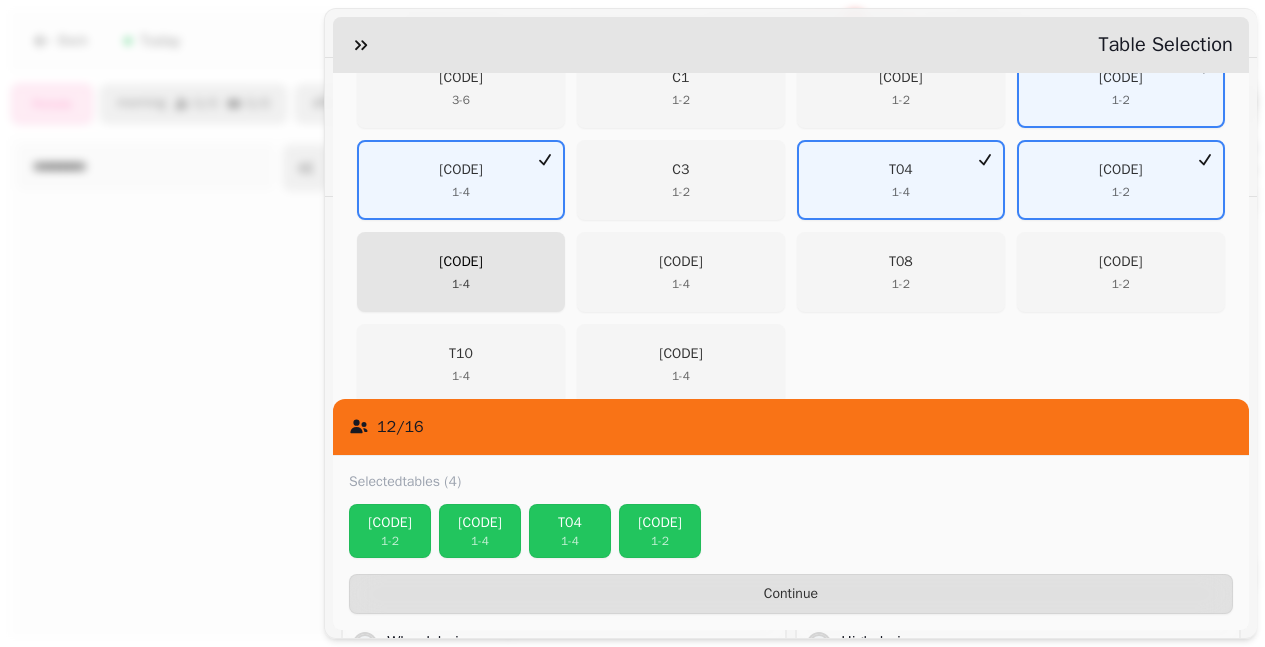 click on "[CODE] [NUMBER] - [NUMBER]" at bounding box center (461, 272) 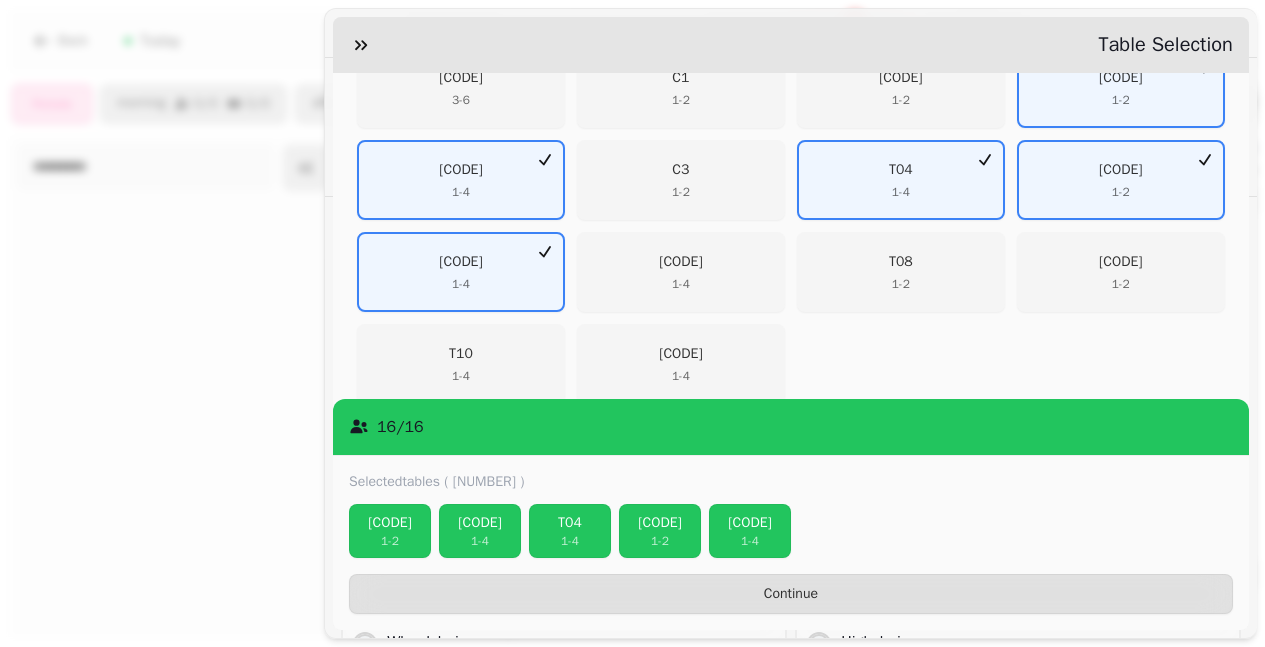 scroll, scrollTop: 500, scrollLeft: 0, axis: vertical 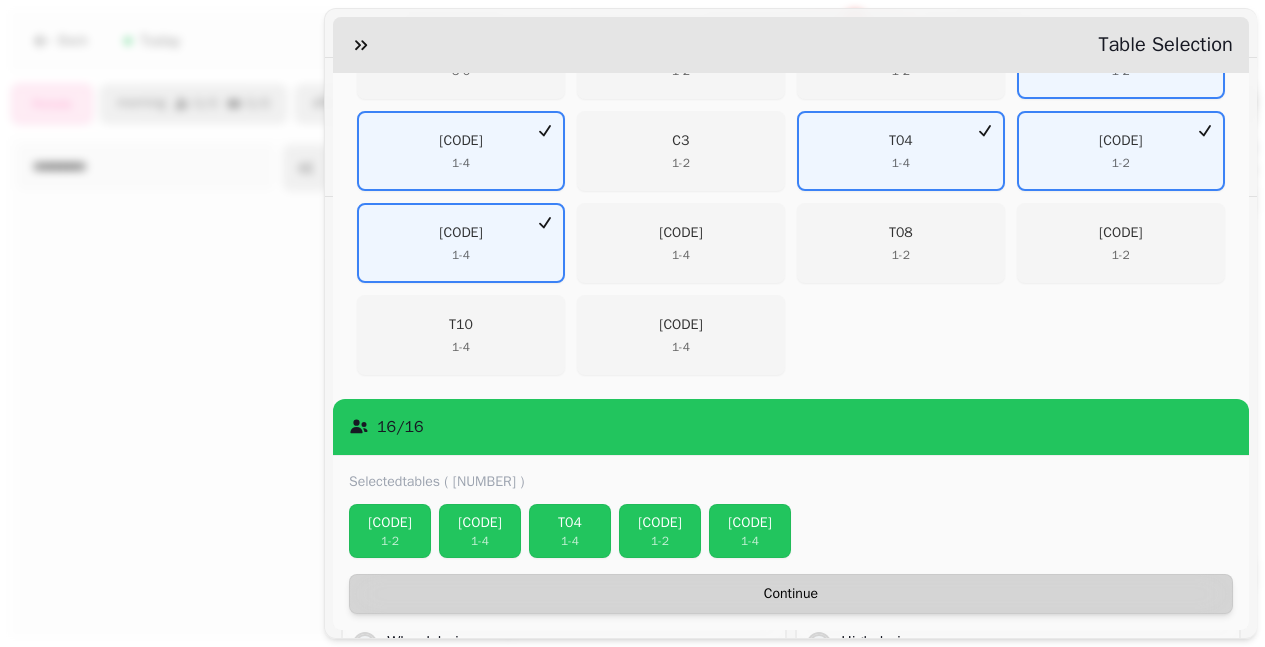 click on "Continue" at bounding box center (791, 594) 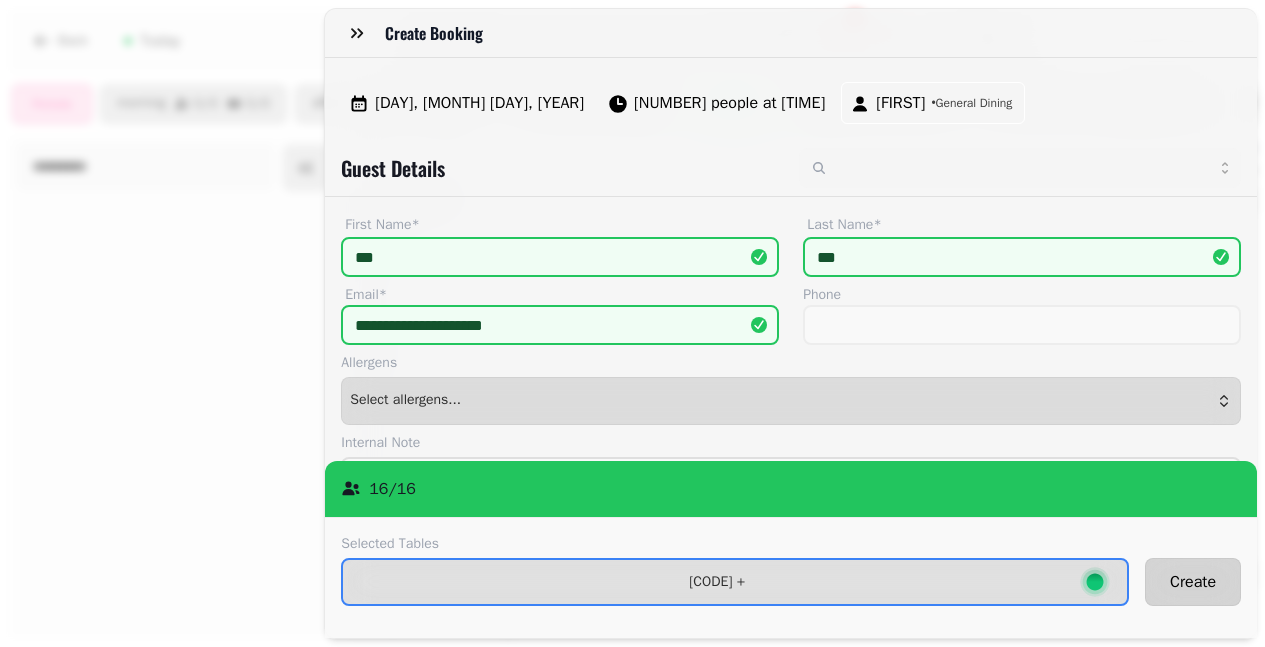 click on "Create" at bounding box center [1193, 582] 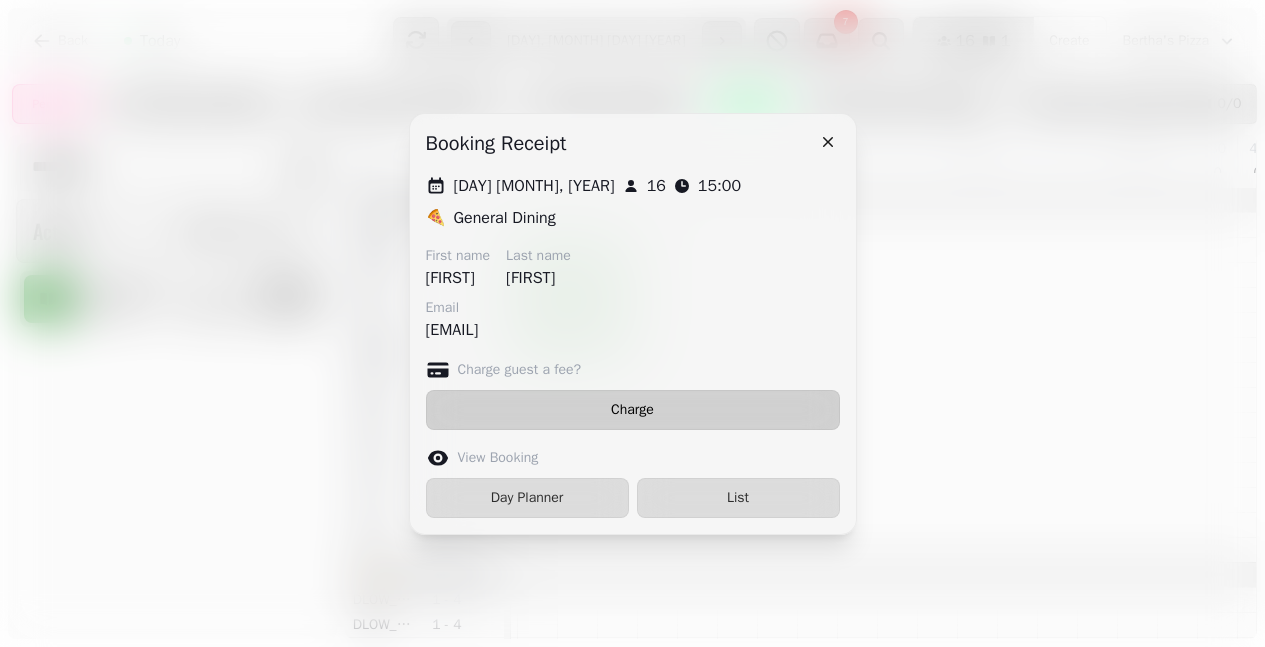 click on "Charge" at bounding box center (633, 410) 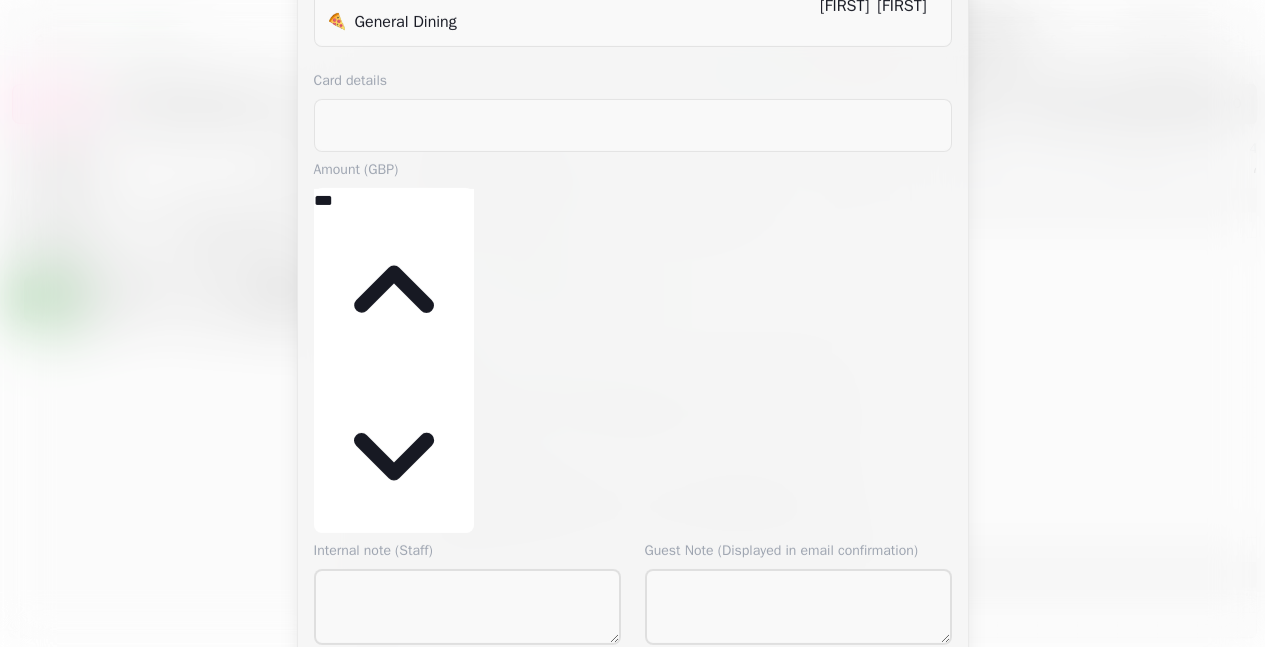 click on "Create Paylink" at bounding box center [792, -62] 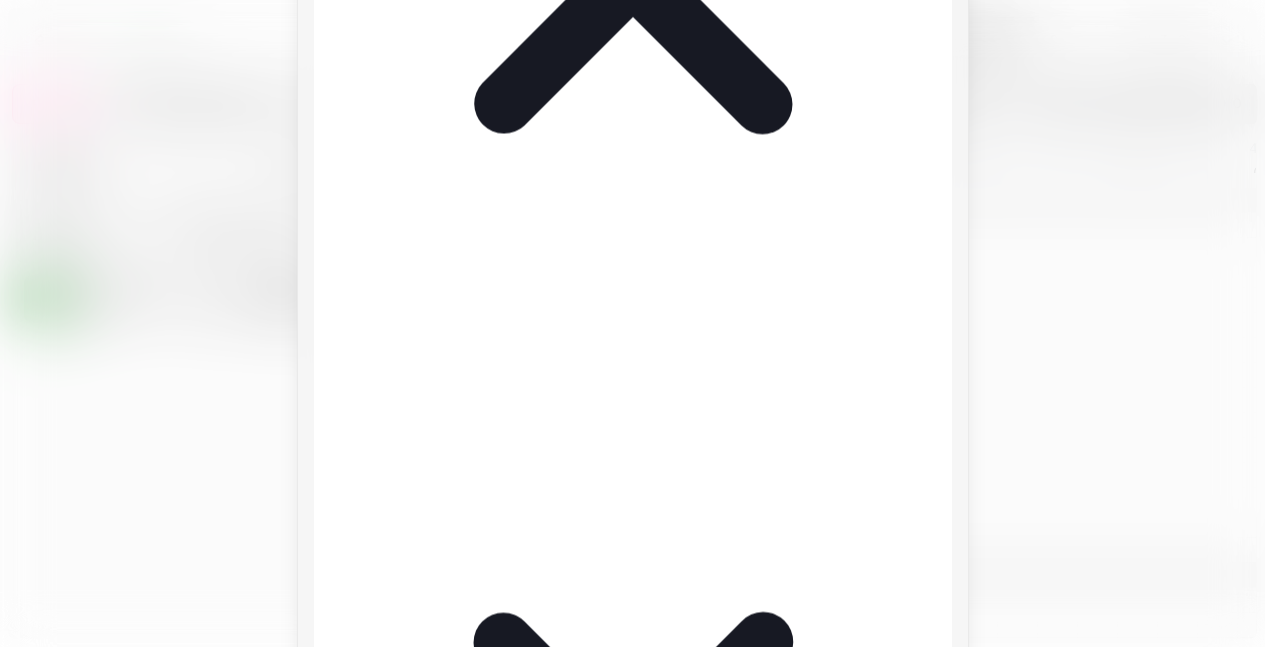 click on "Cancel Charge" at bounding box center [672, -353] 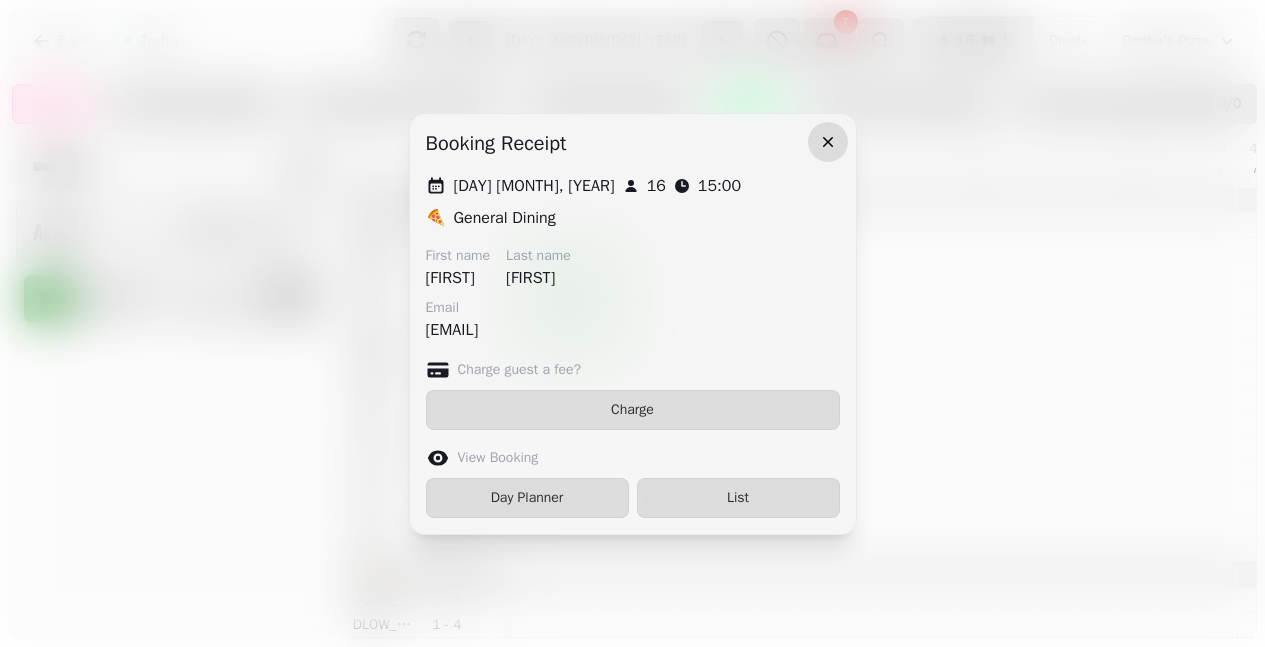 click 